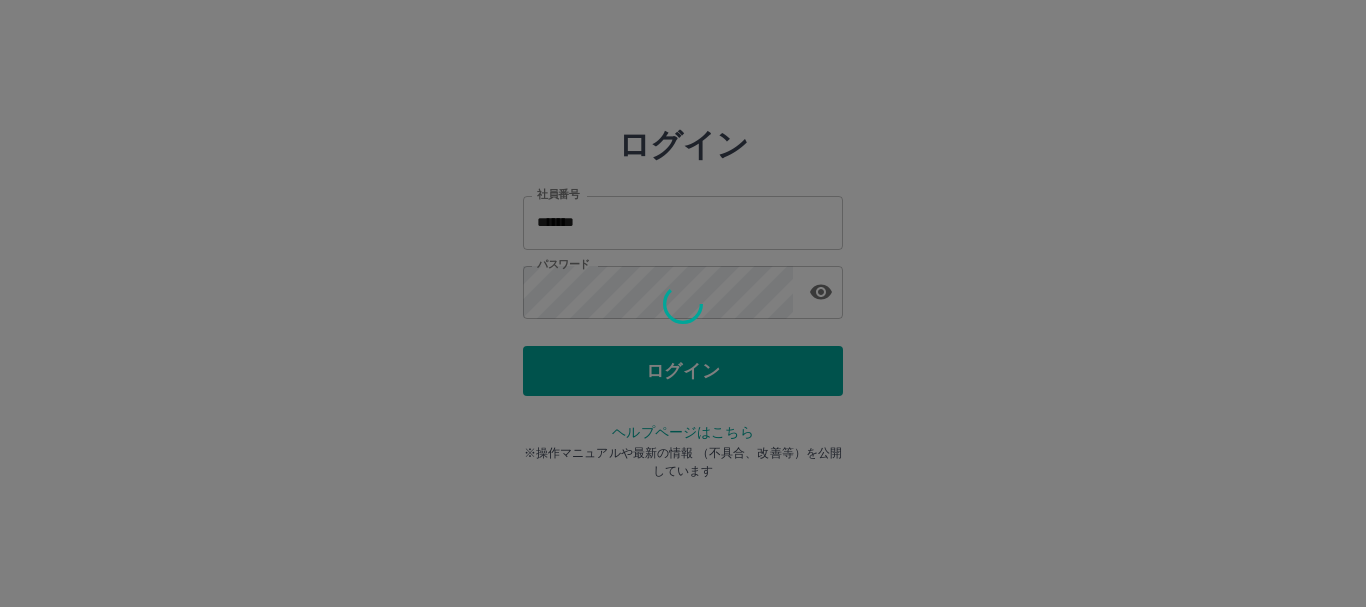 scroll, scrollTop: 0, scrollLeft: 0, axis: both 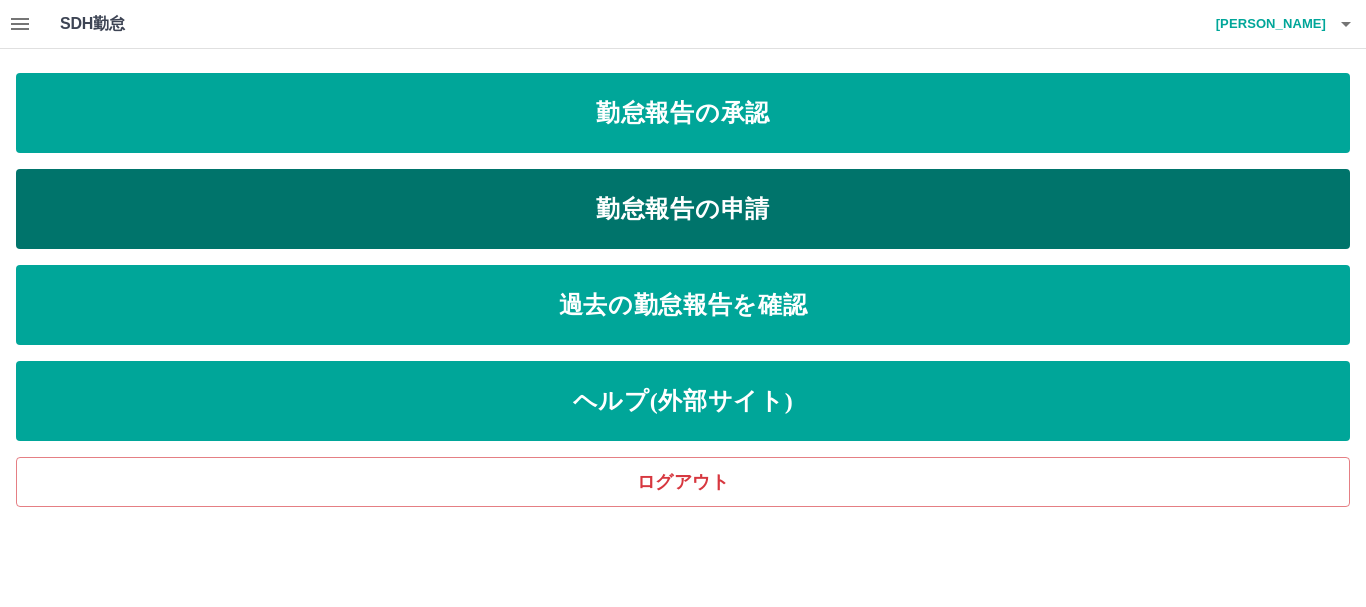 click on "勤怠報告の申請" at bounding box center (683, 209) 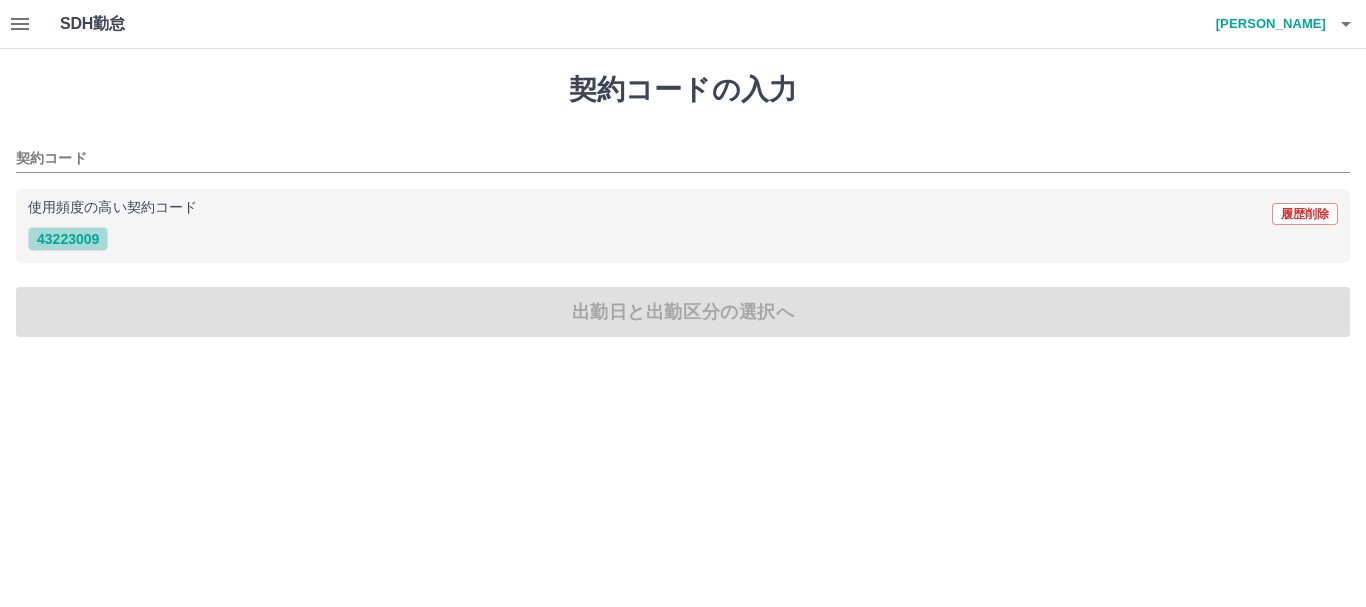 click on "43223009" at bounding box center [68, 239] 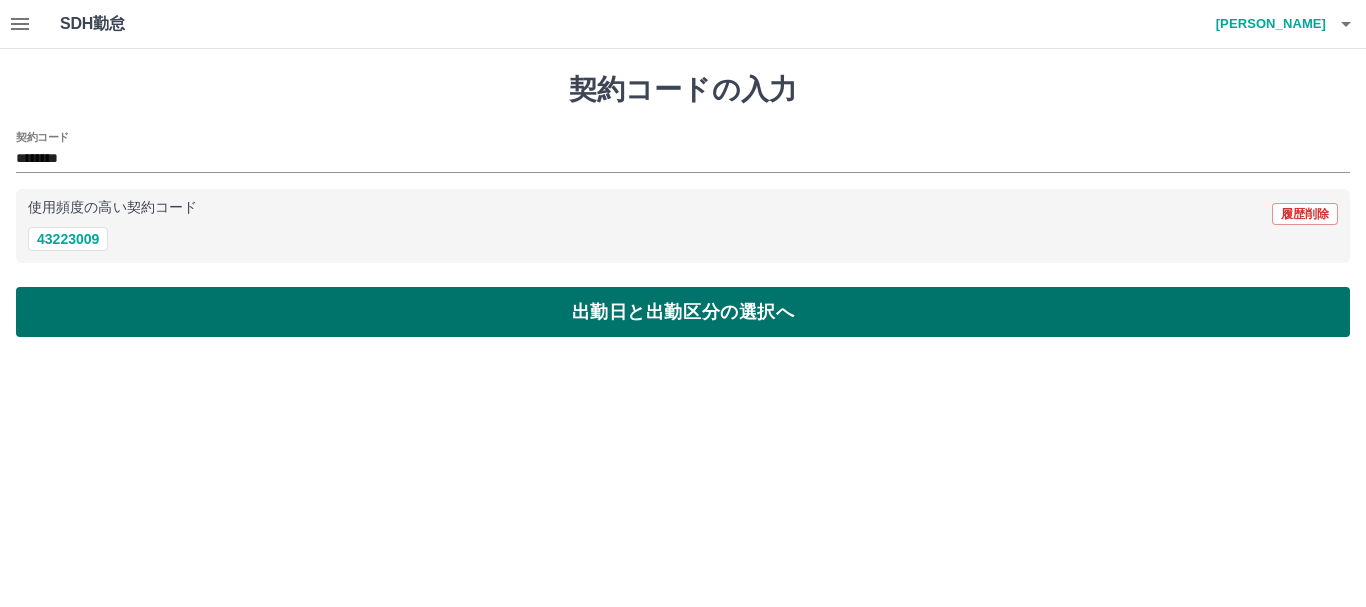 click on "出勤日と出勤区分の選択へ" at bounding box center (683, 312) 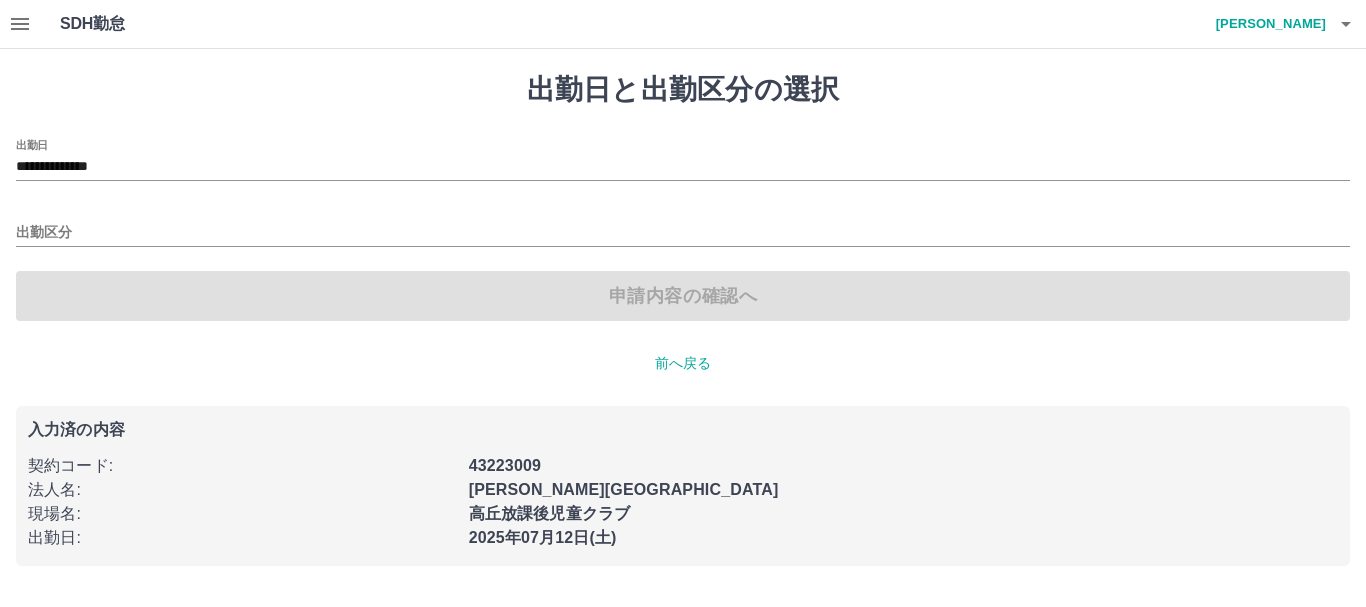 click on "出勤区分" at bounding box center (683, 226) 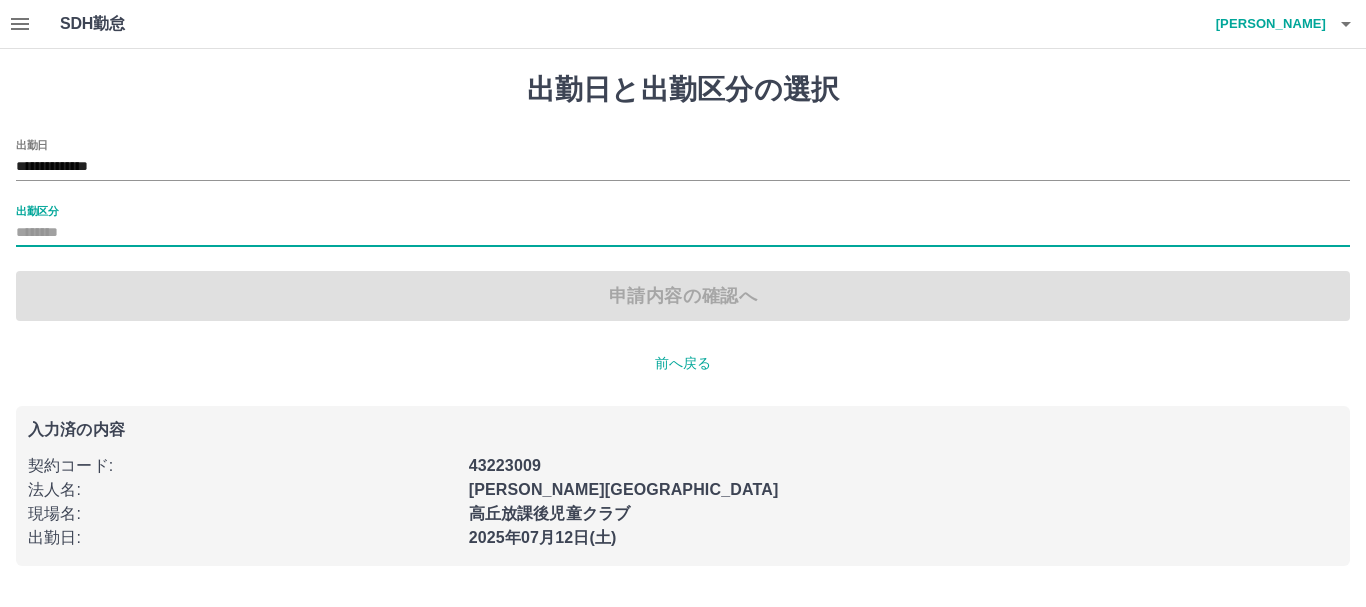 click on "出勤区分" at bounding box center (37, 210) 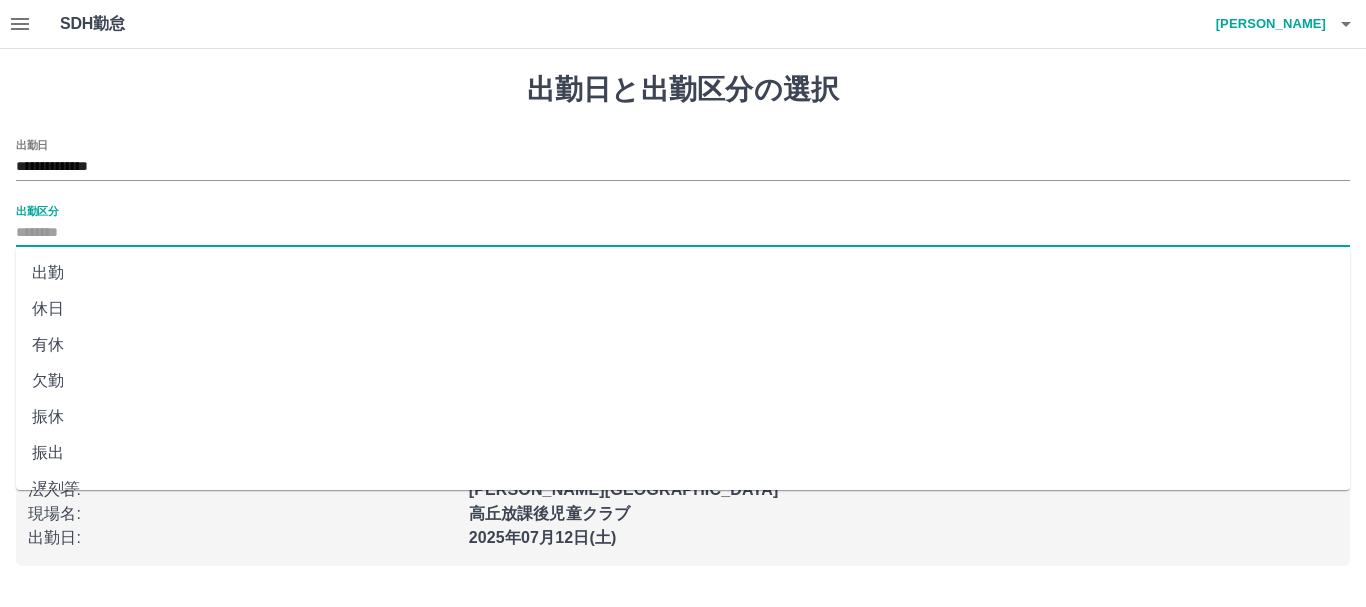 click on "出勤区分" at bounding box center [683, 233] 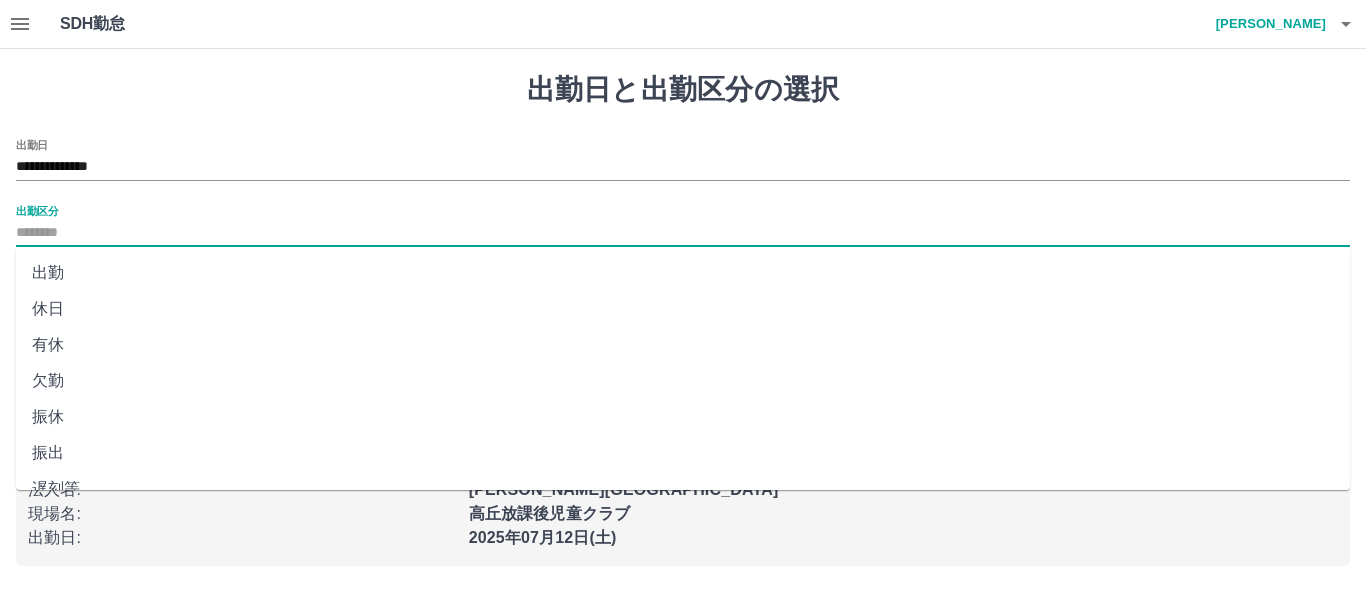 click on "出勤" at bounding box center (683, 273) 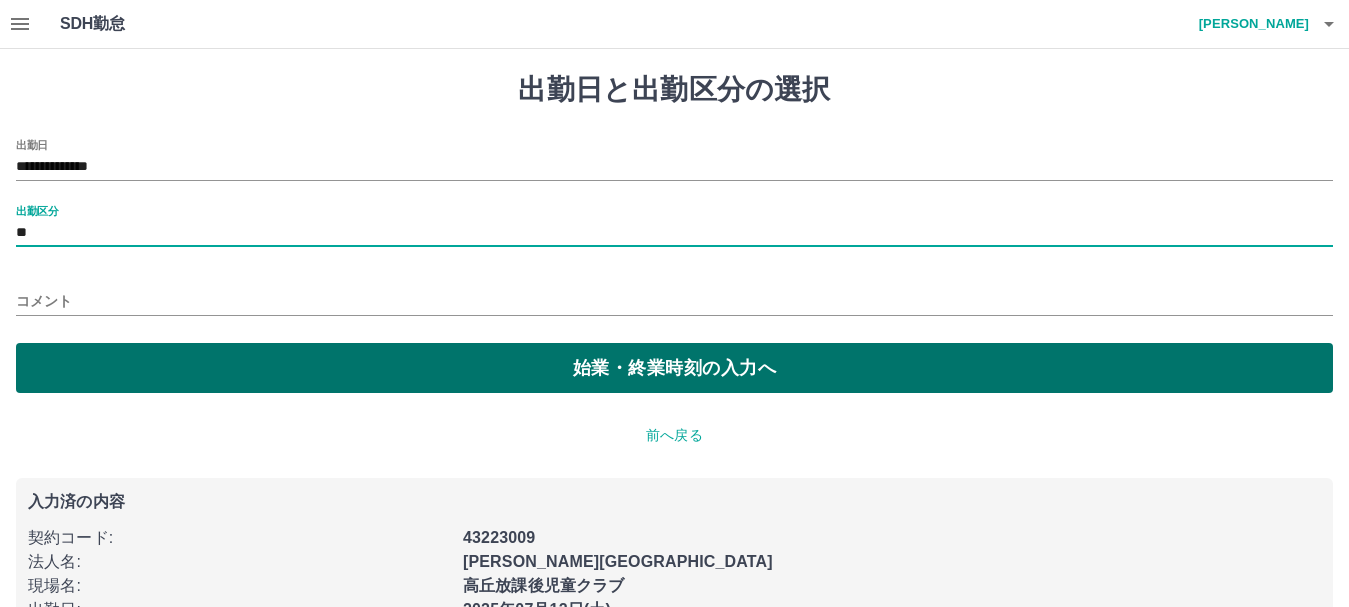 click on "始業・終業時刻の入力へ" at bounding box center (674, 368) 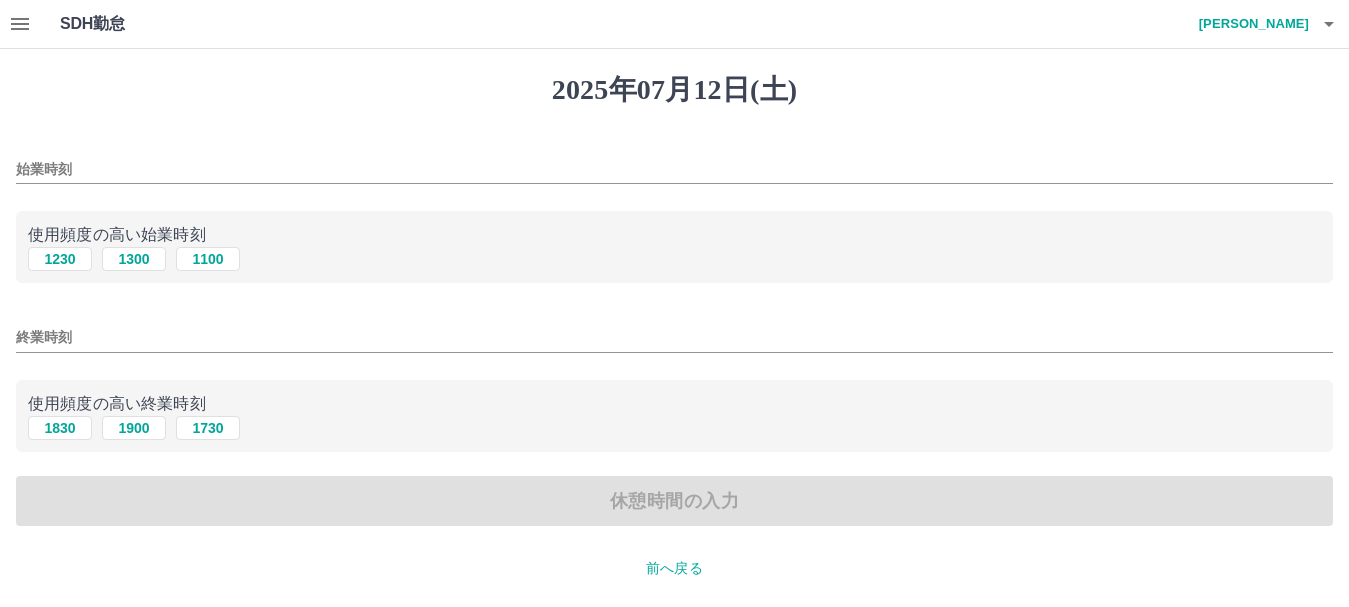 click on "始業時刻" at bounding box center (674, 169) 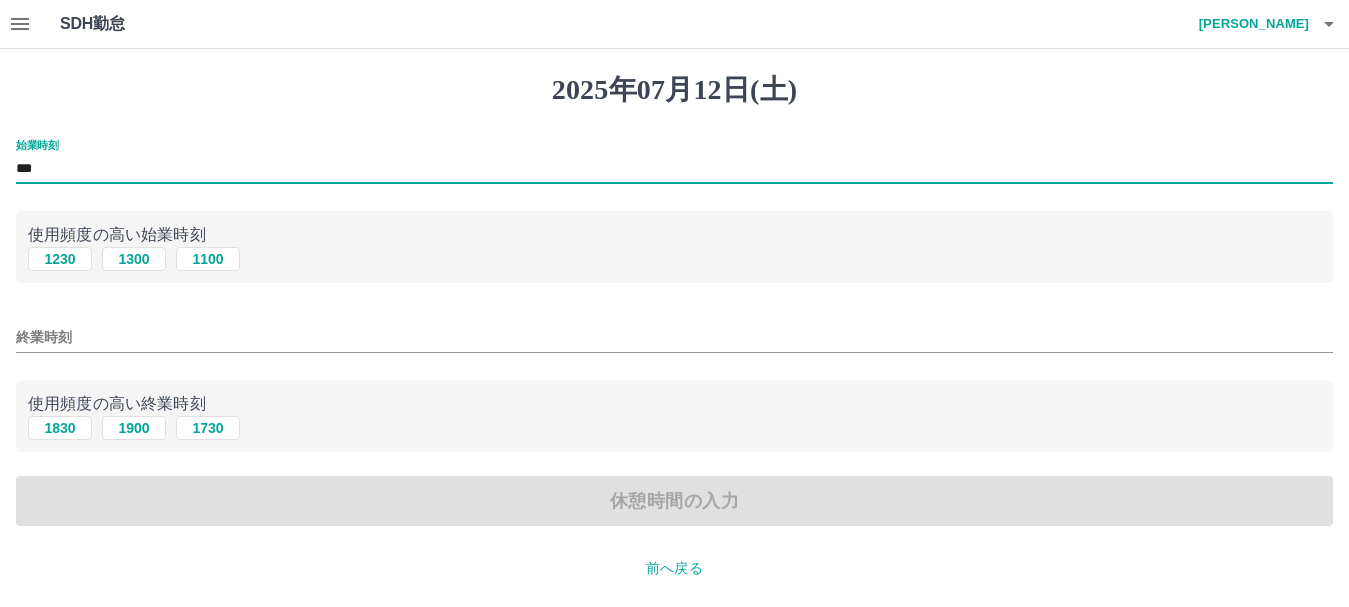 type on "***" 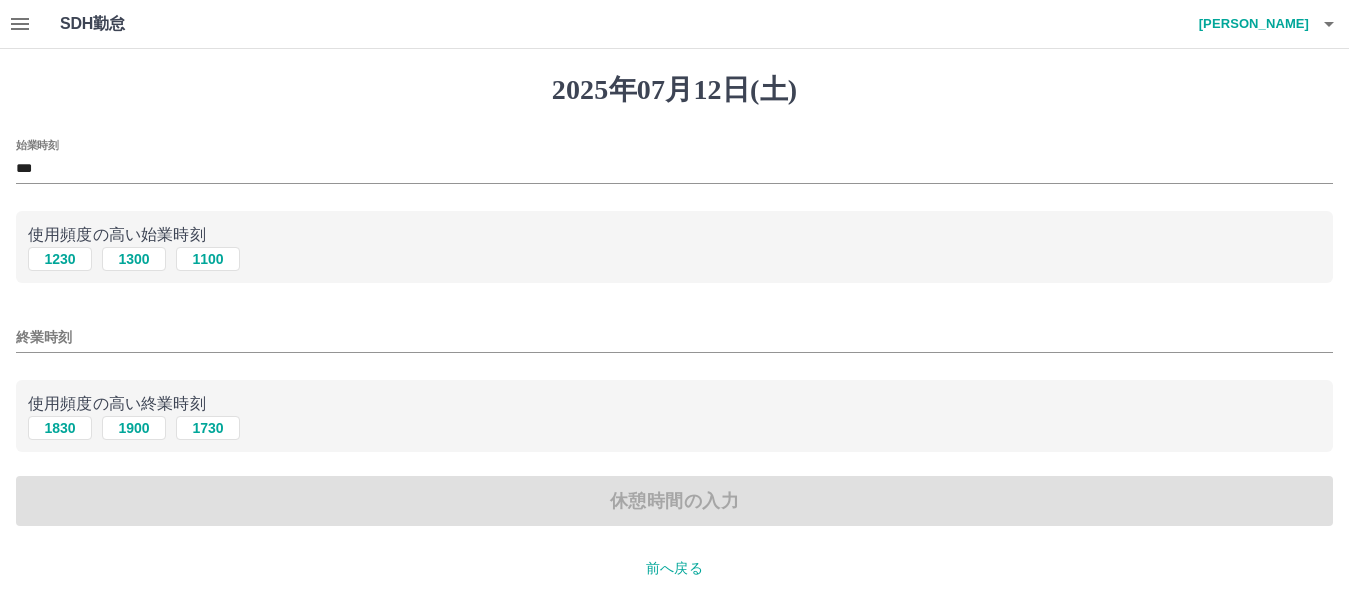 click on "始業時刻 *** 使用頻度の高い始業時刻 [DATE] [DATE] [DATE] 終業時刻 使用頻度の高い終業時刻 [DATE] [DATE] [DATE] 休憩時間の入力" at bounding box center (674, 333) 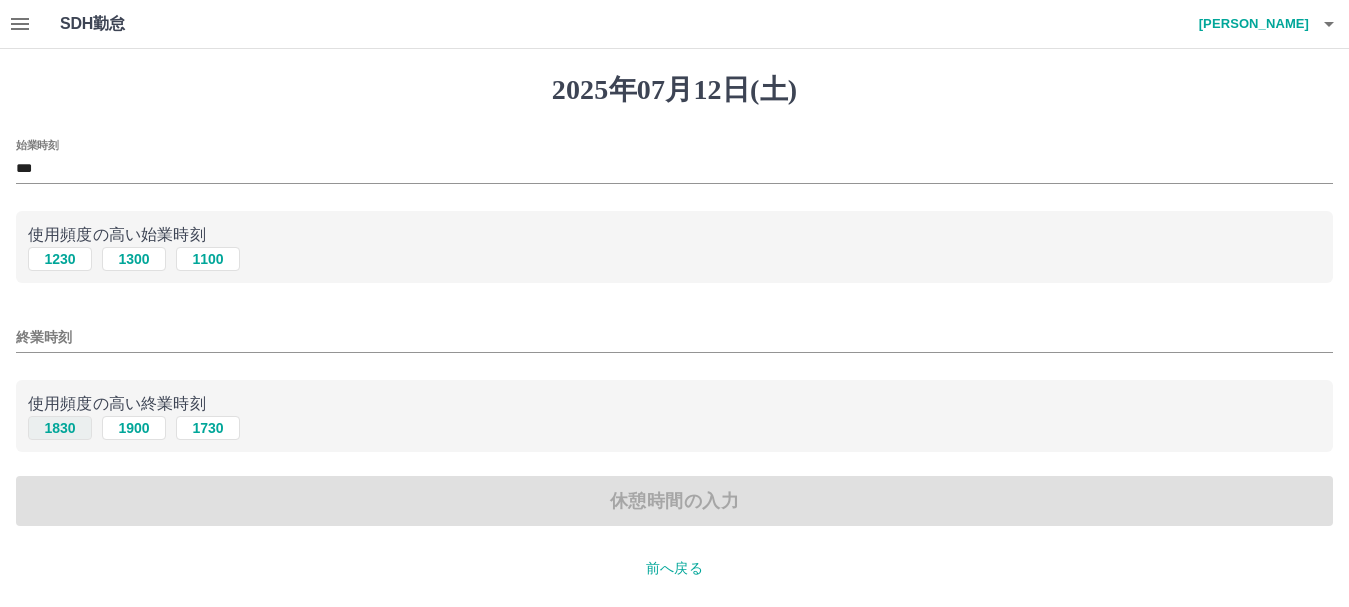 click on "1830" at bounding box center [60, 428] 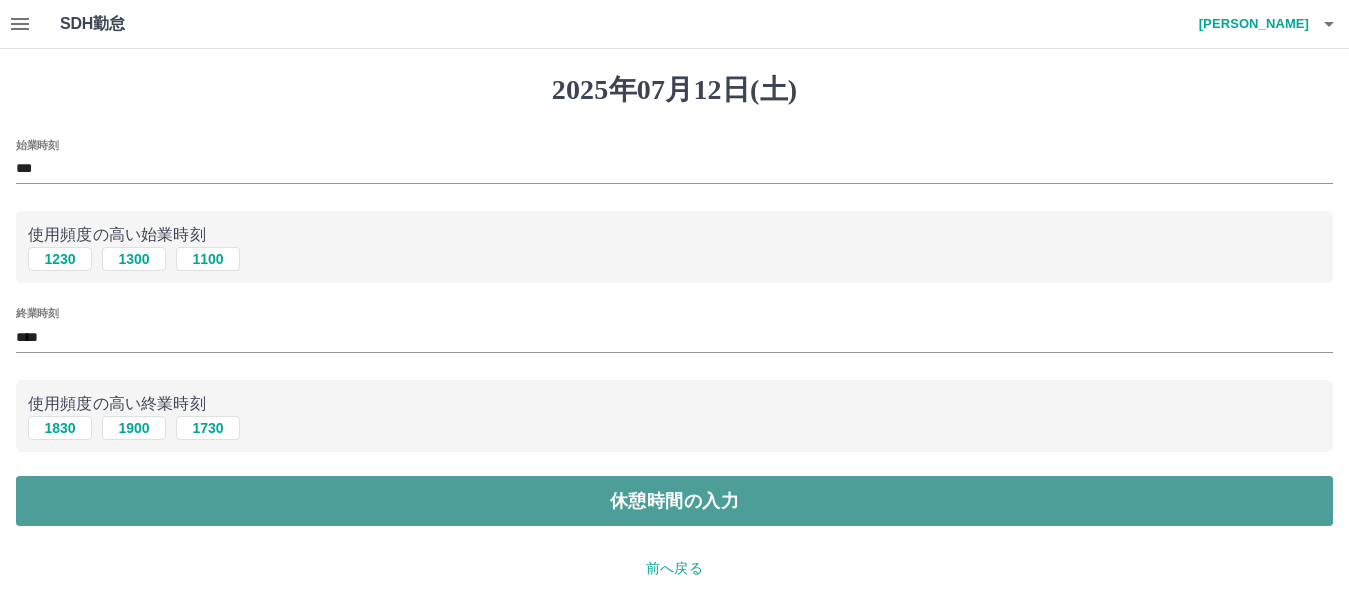 click on "休憩時間の入力" at bounding box center (674, 501) 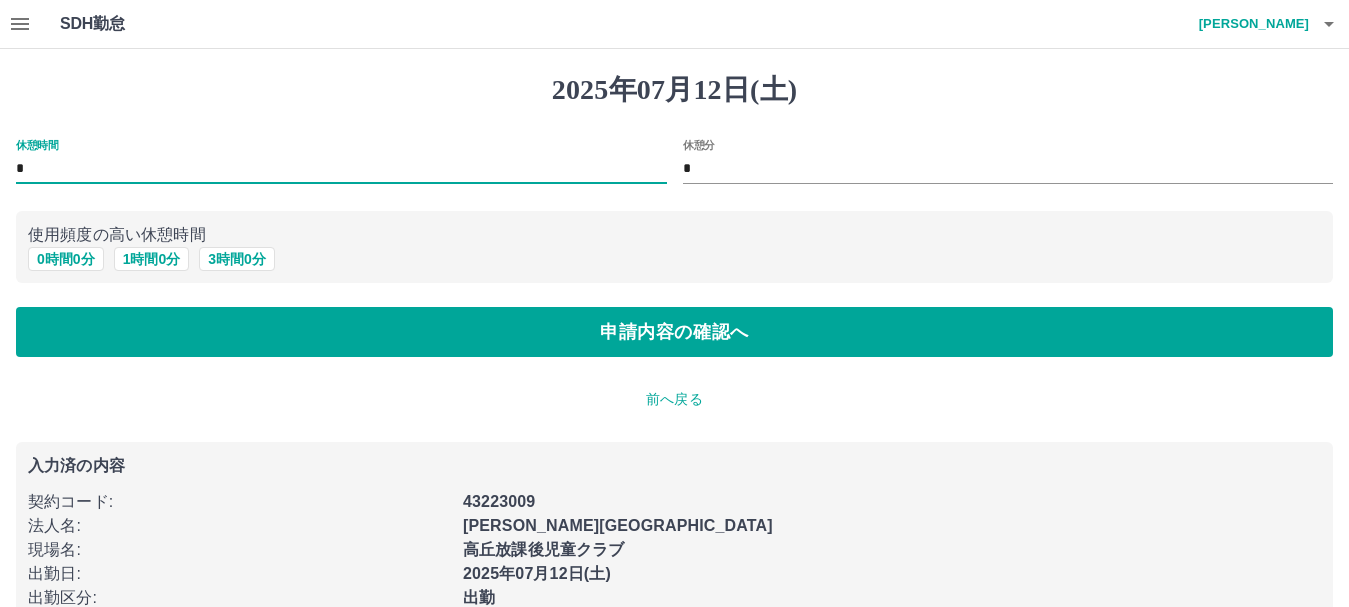 click on "*" at bounding box center (341, 169) 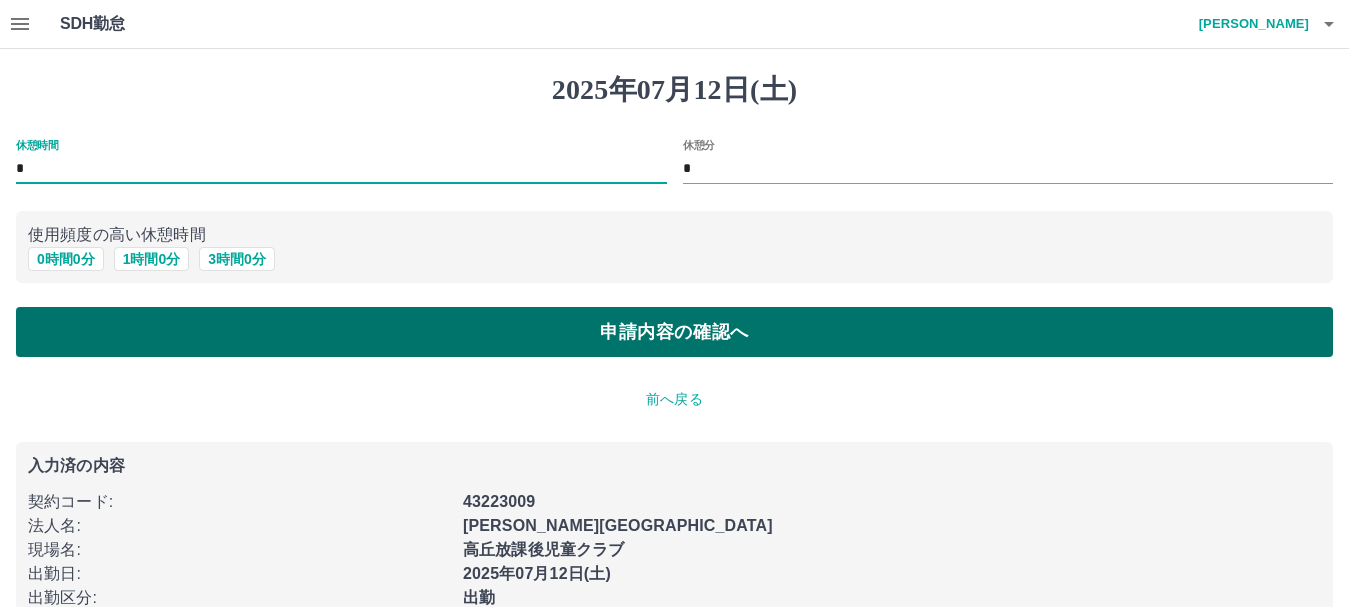 type on "*" 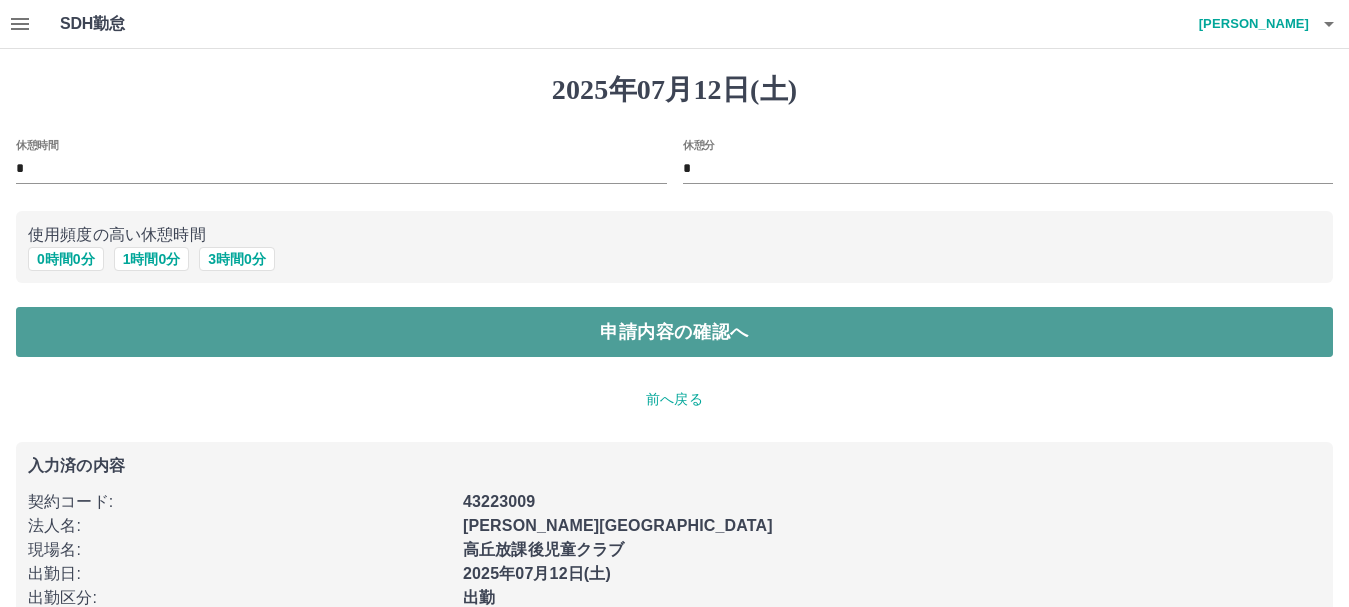 click on "申請内容の確認へ" at bounding box center [674, 332] 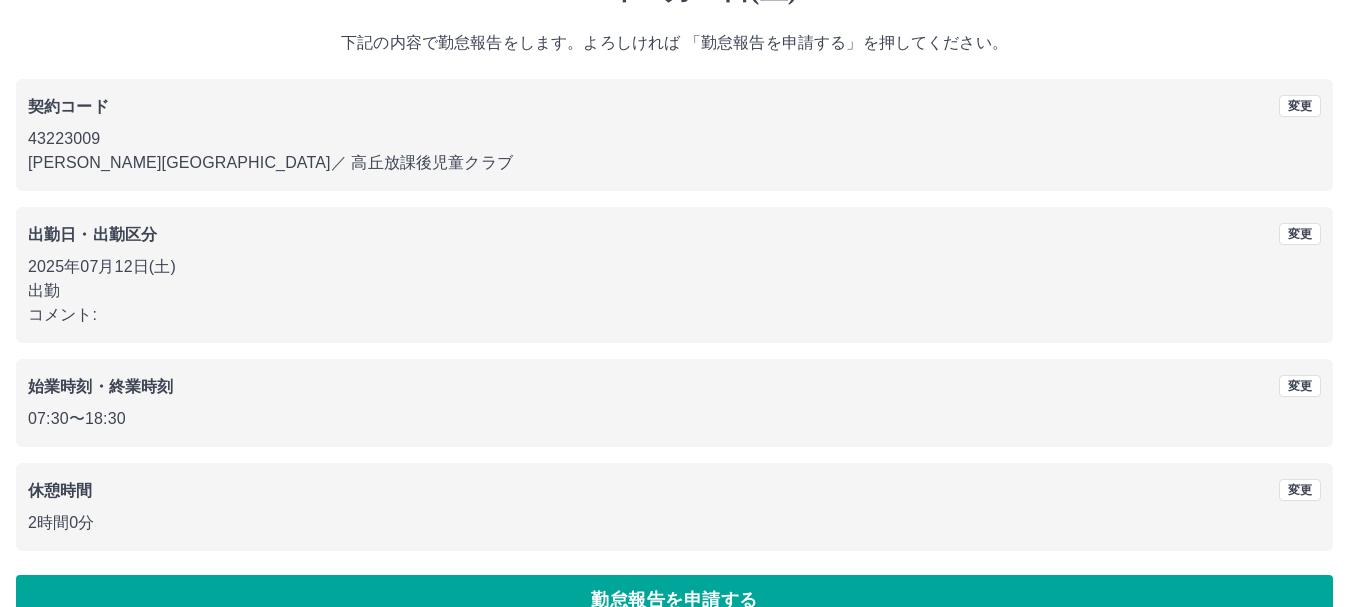 scroll, scrollTop: 142, scrollLeft: 0, axis: vertical 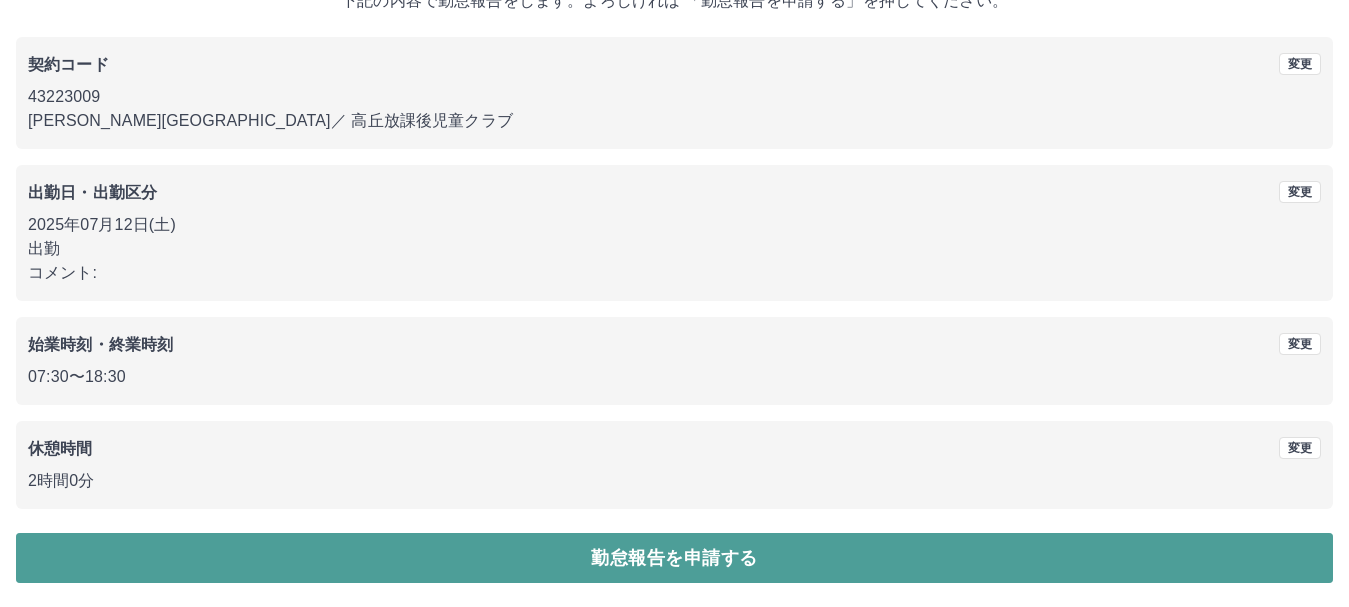 click on "勤怠報告を申請する" at bounding box center (674, 558) 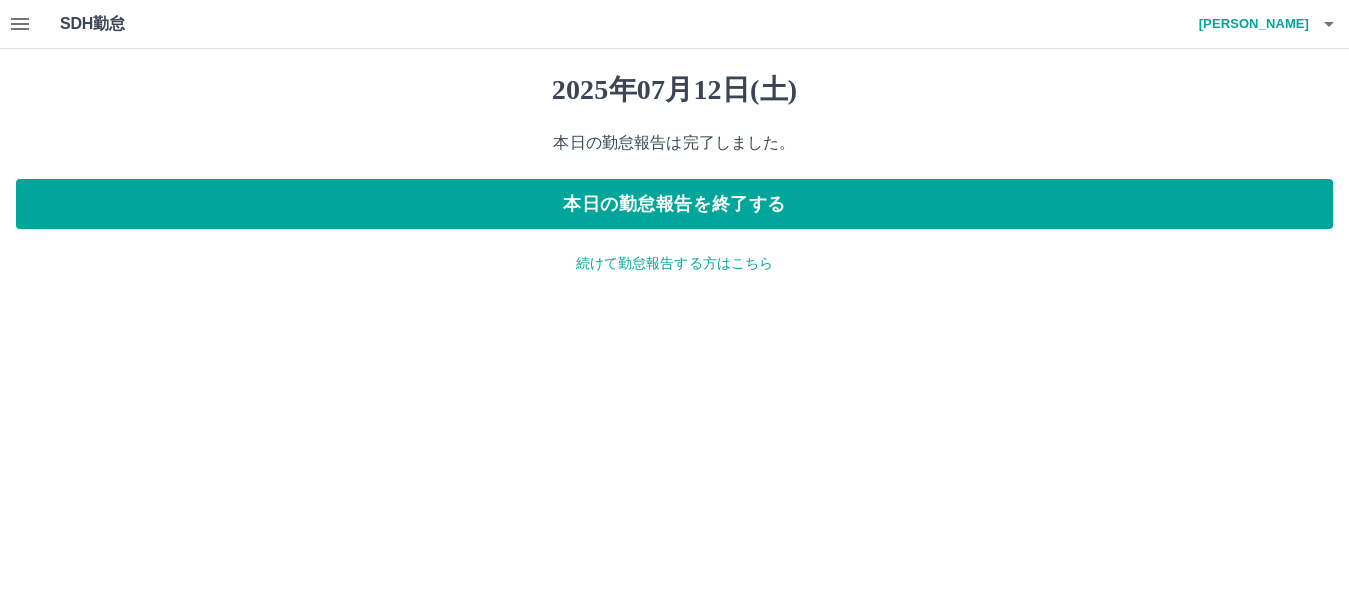 scroll, scrollTop: 0, scrollLeft: 0, axis: both 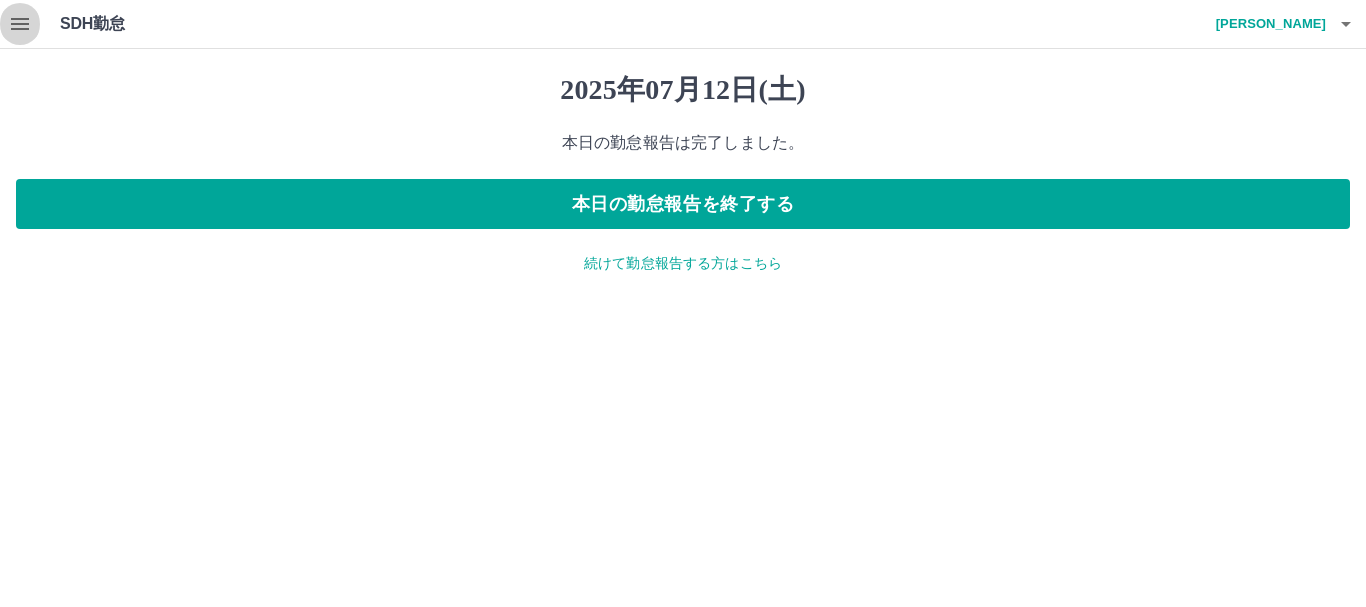 click 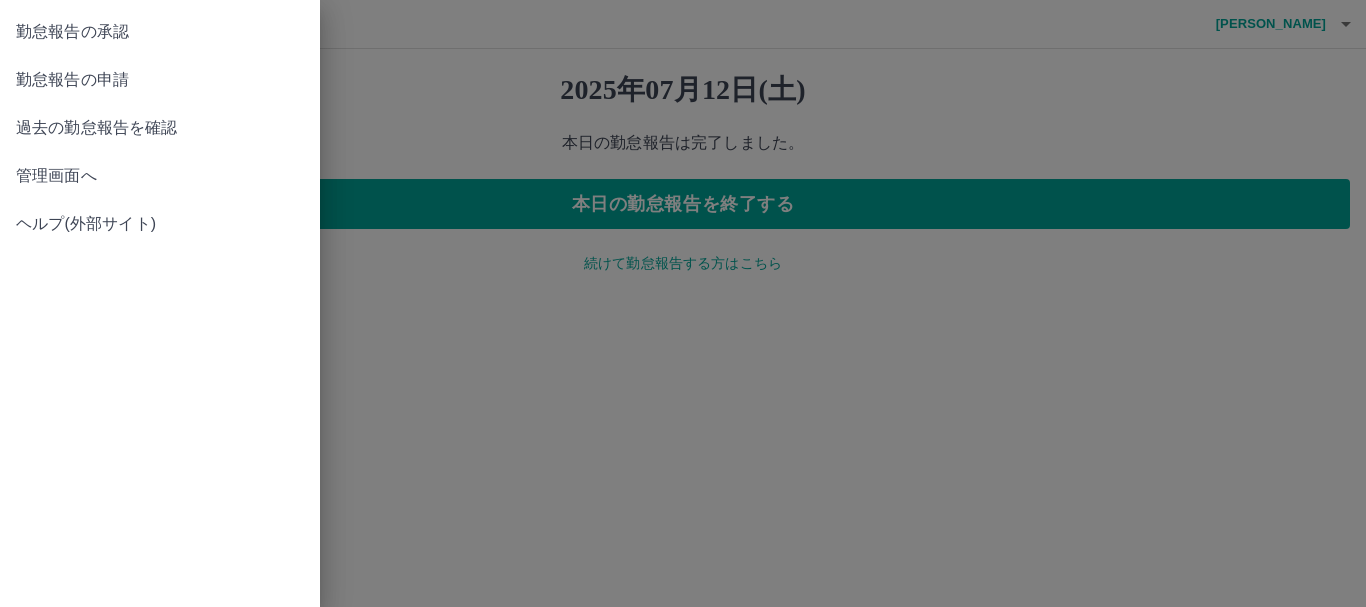 click on "勤怠報告の承認" at bounding box center [160, 32] 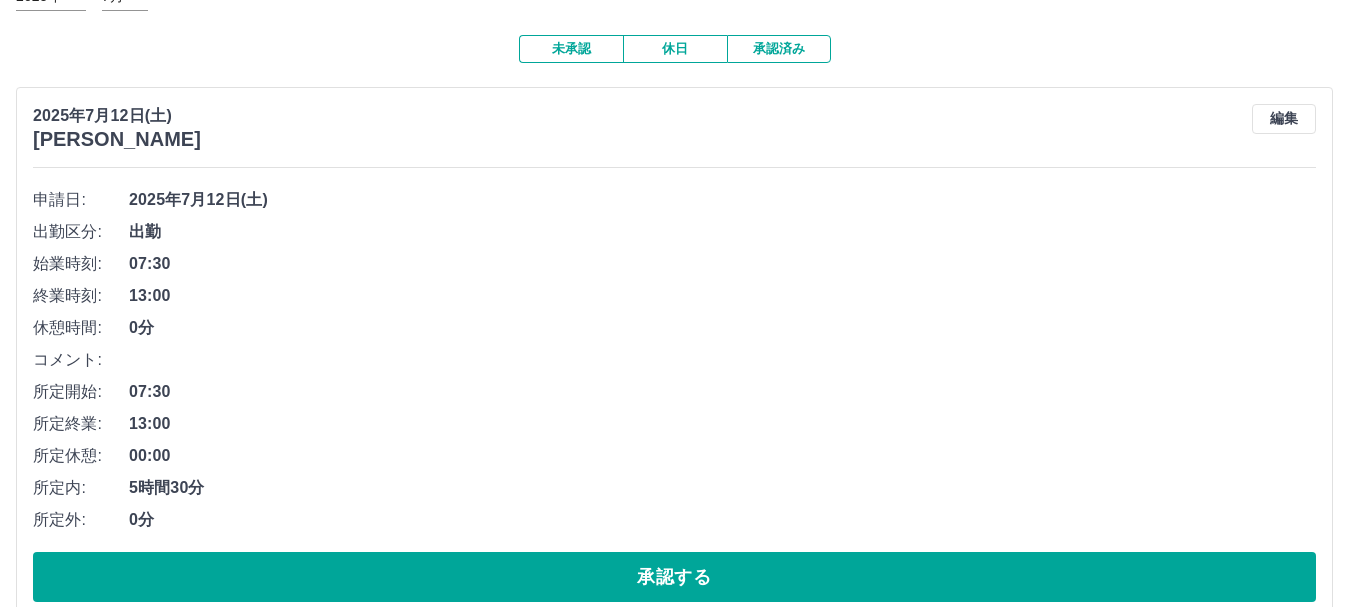 scroll, scrollTop: 200, scrollLeft: 0, axis: vertical 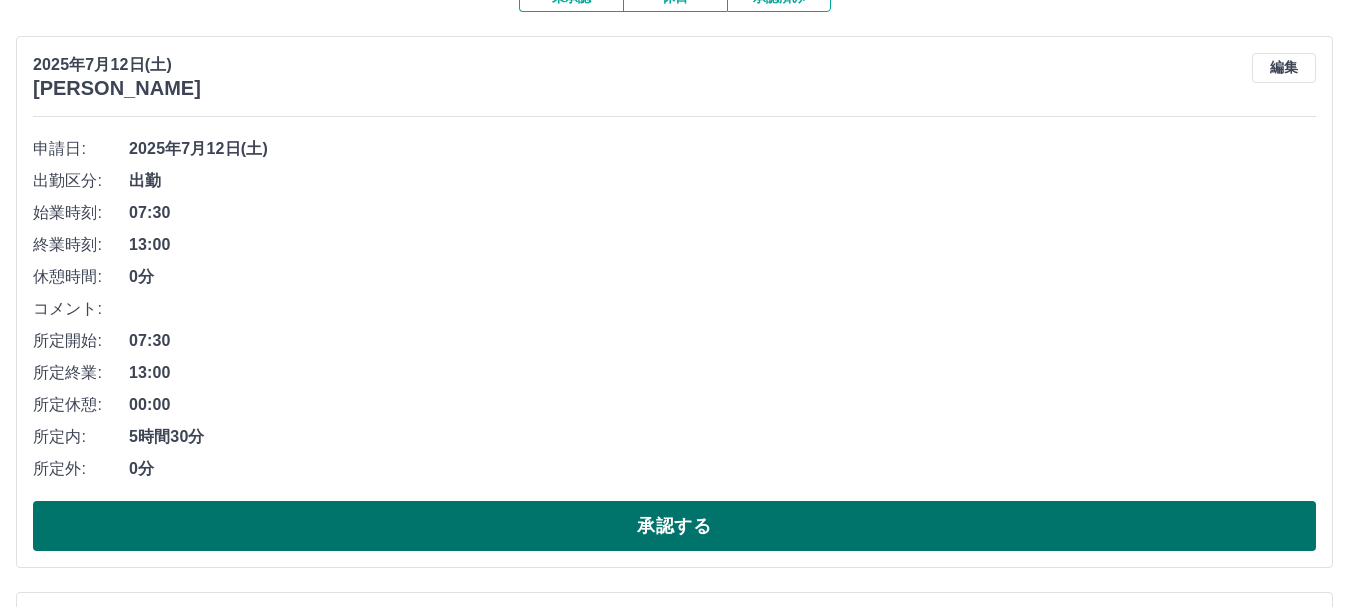 click on "承認する" at bounding box center [674, 526] 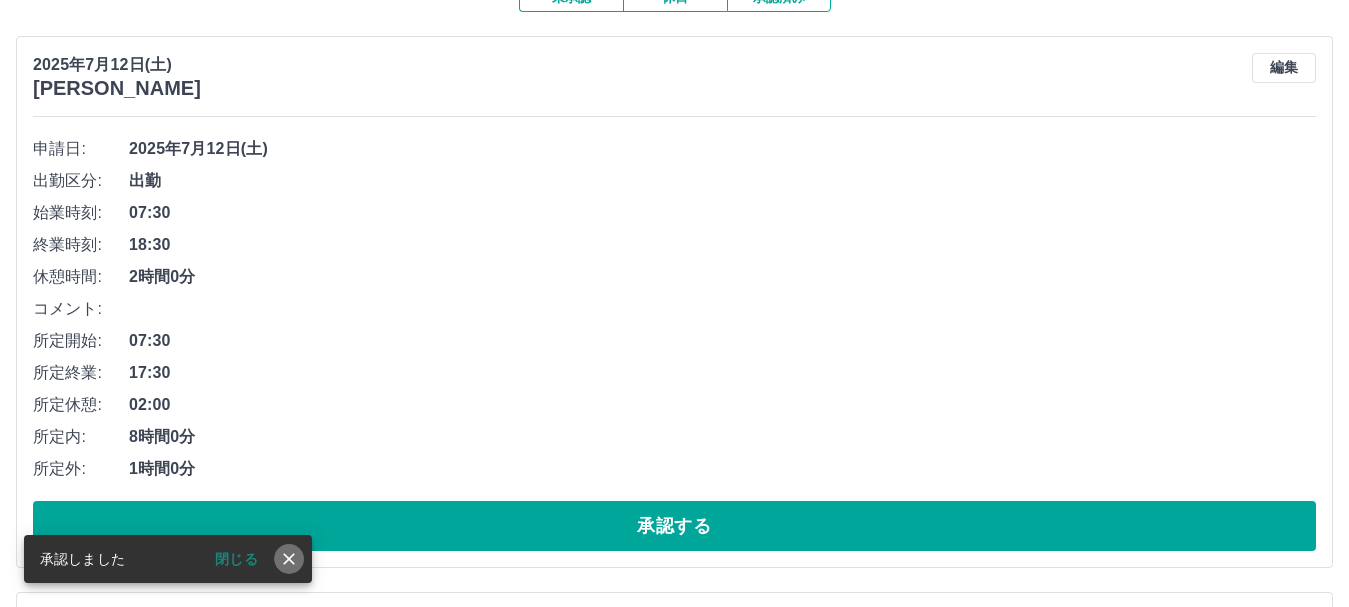 click 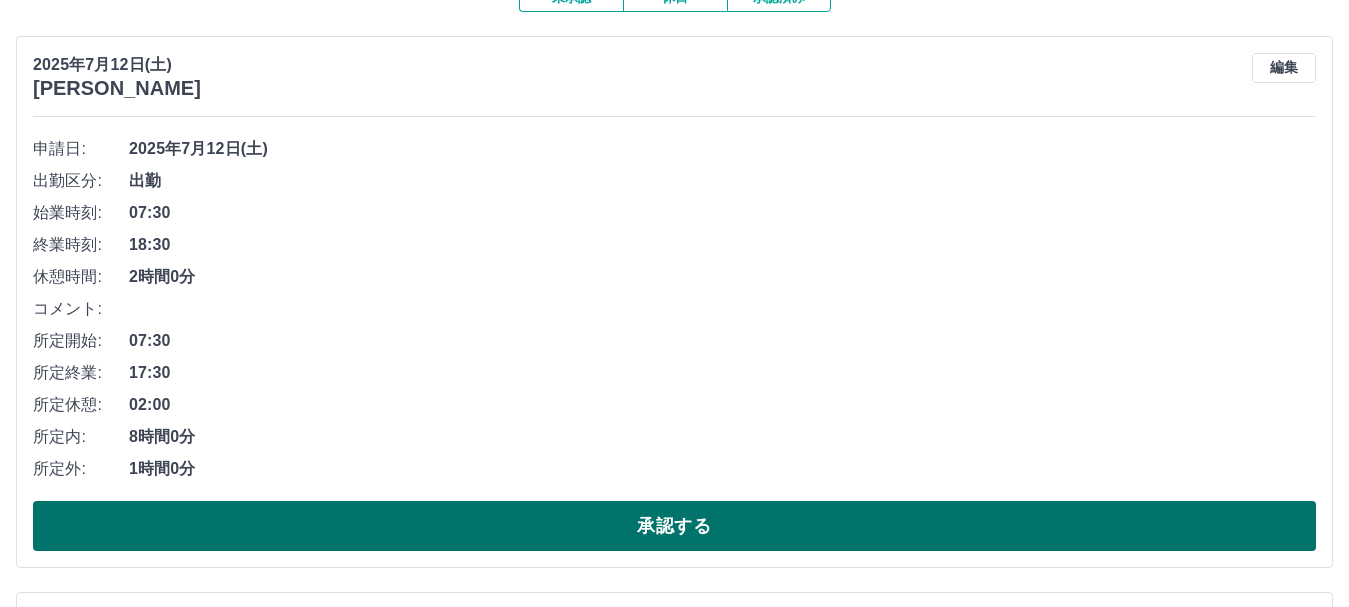 click on "承認する" at bounding box center (674, 526) 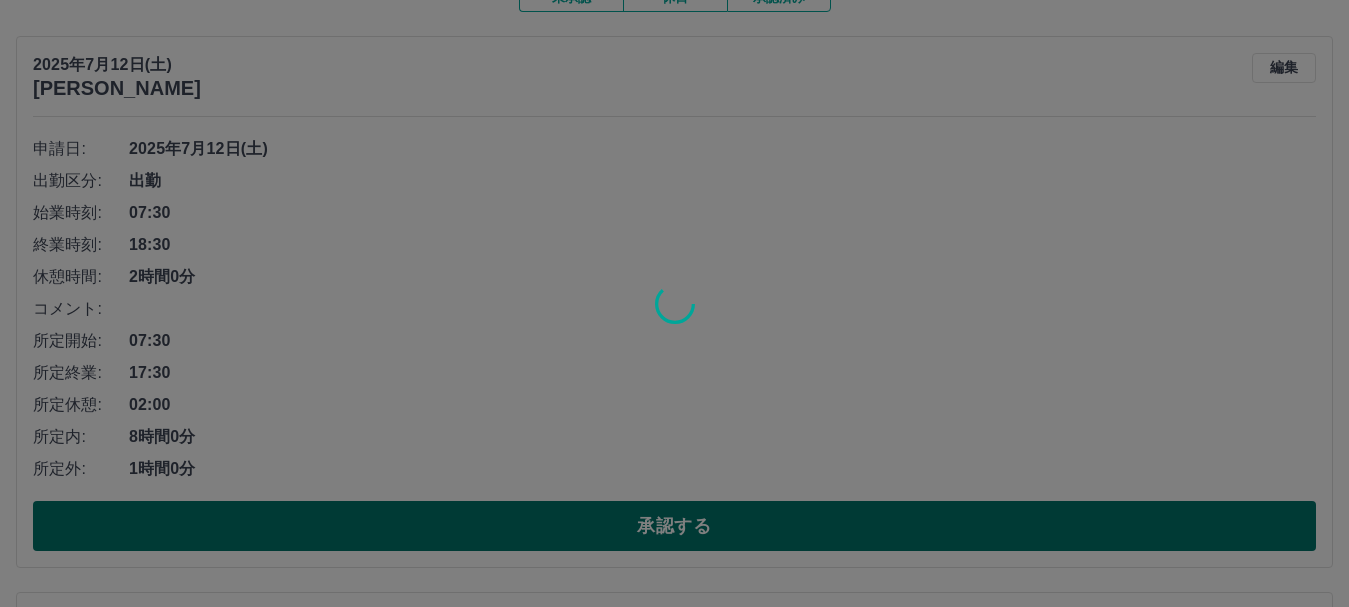 scroll, scrollTop: 167, scrollLeft: 0, axis: vertical 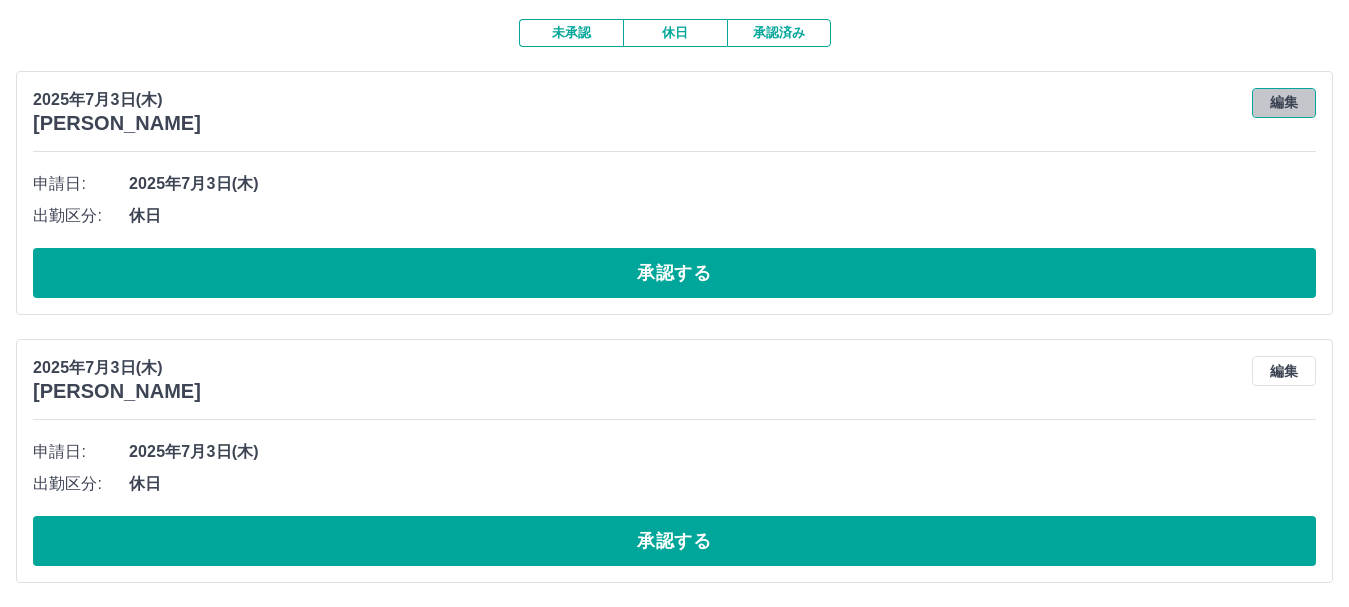 click on "編集" at bounding box center (1284, 103) 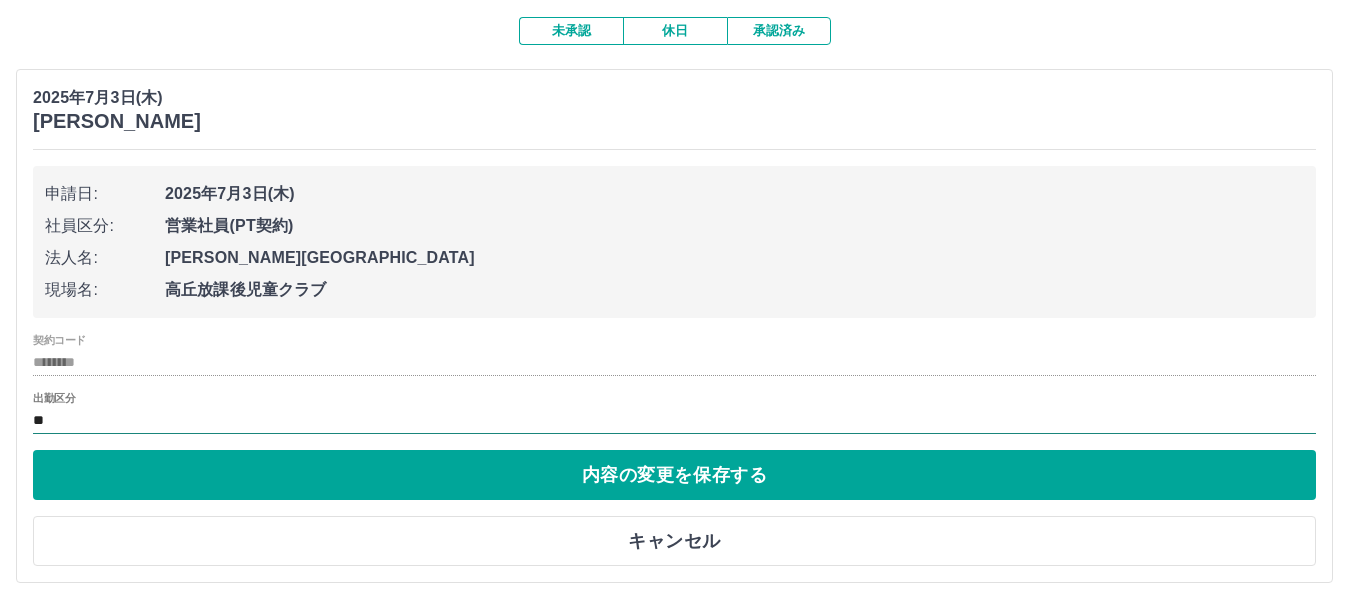 click on "**" at bounding box center [674, 420] 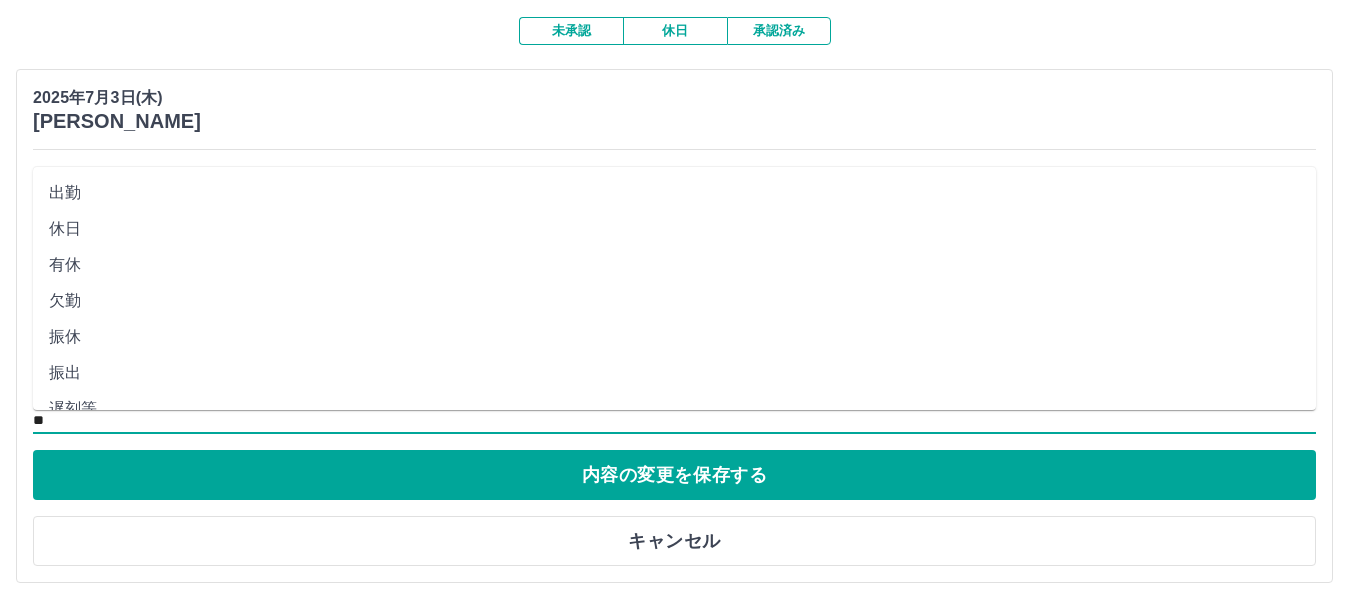 click on "出勤" at bounding box center (674, 193) 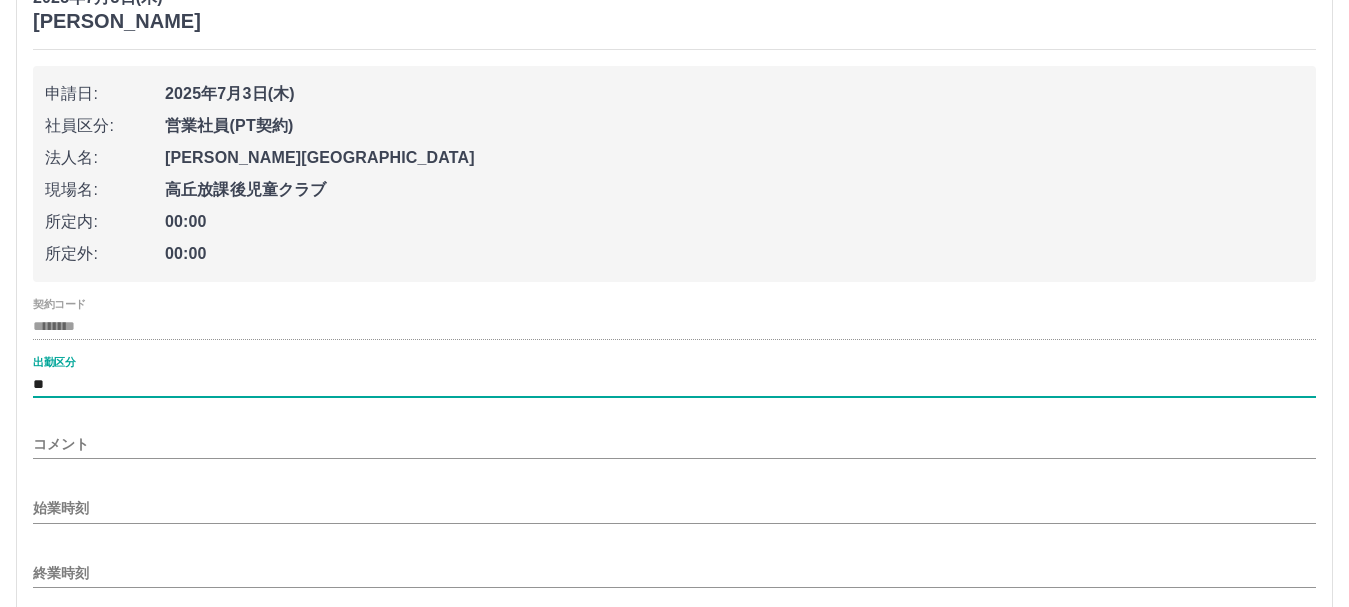 scroll, scrollTop: 367, scrollLeft: 0, axis: vertical 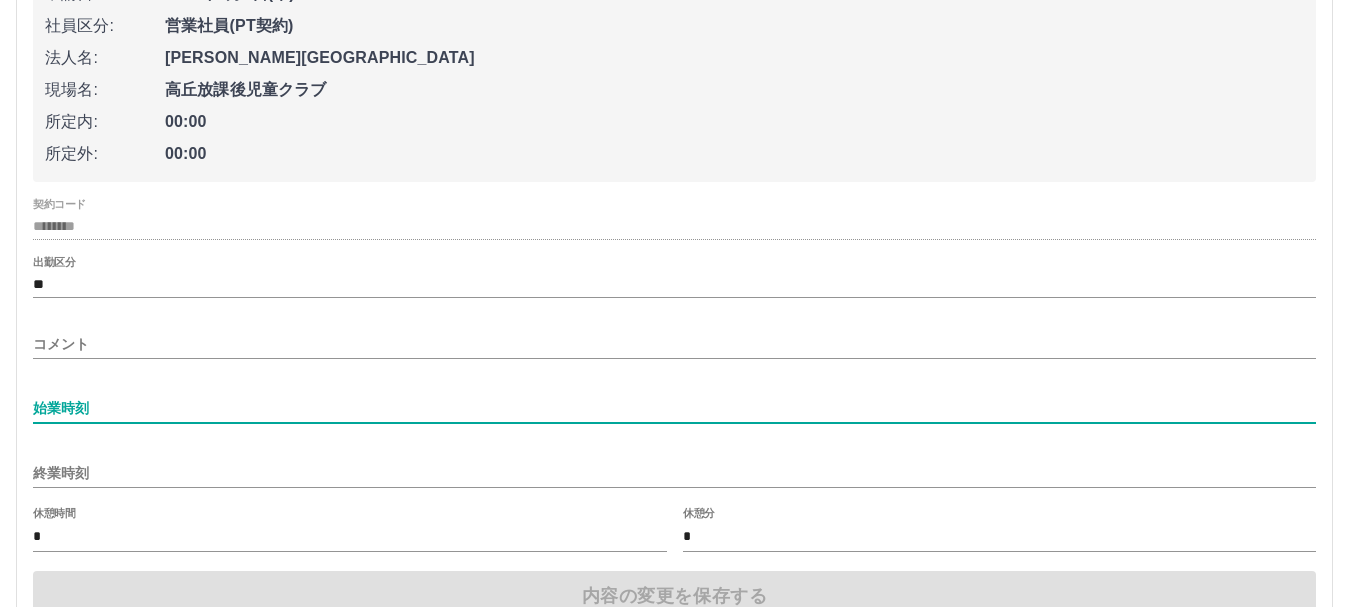 click on "始業時刻" at bounding box center (674, 408) 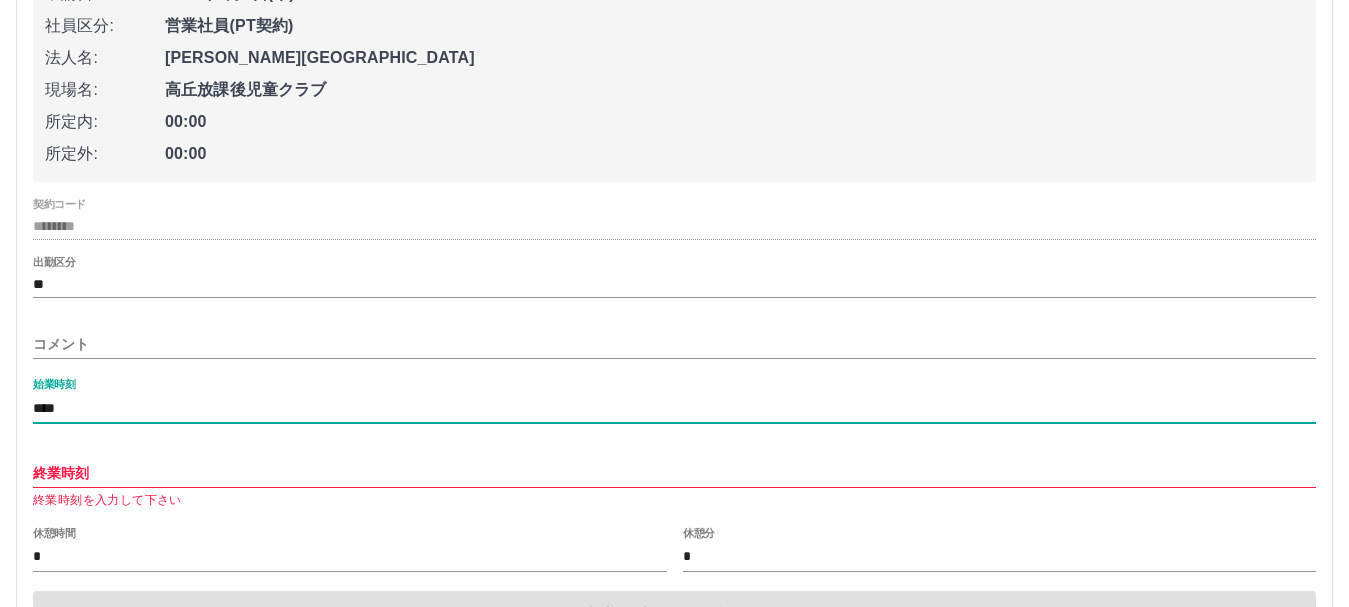 type on "****" 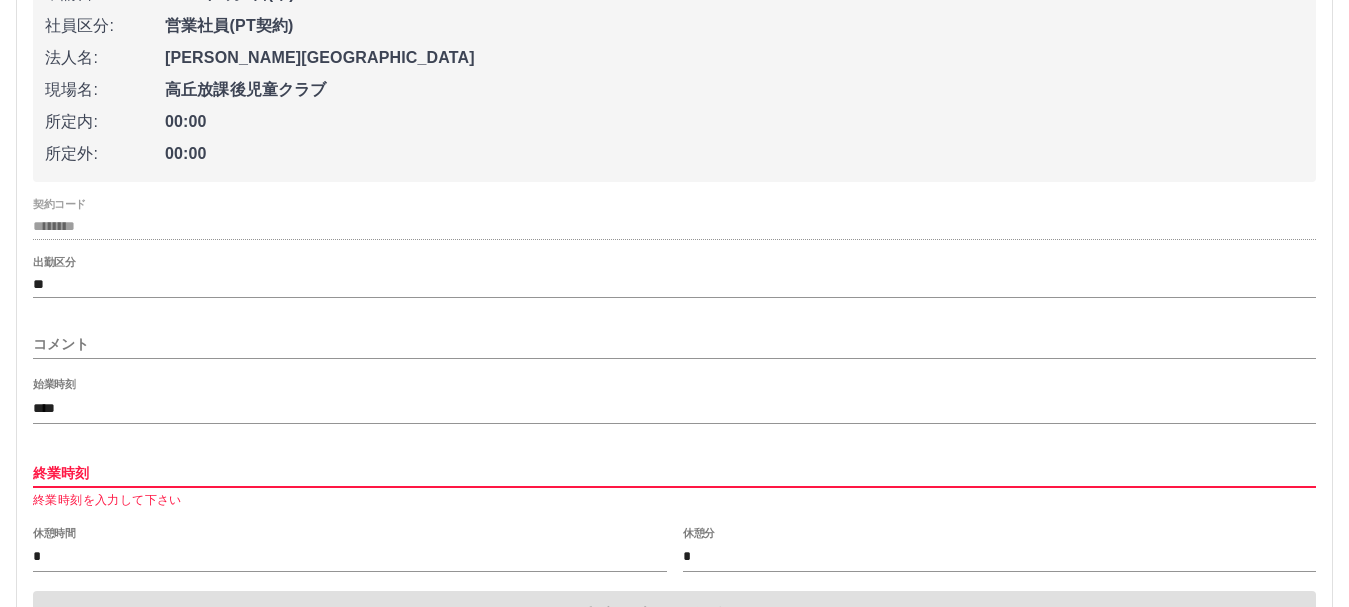 click on "終業時刻" at bounding box center [674, 473] 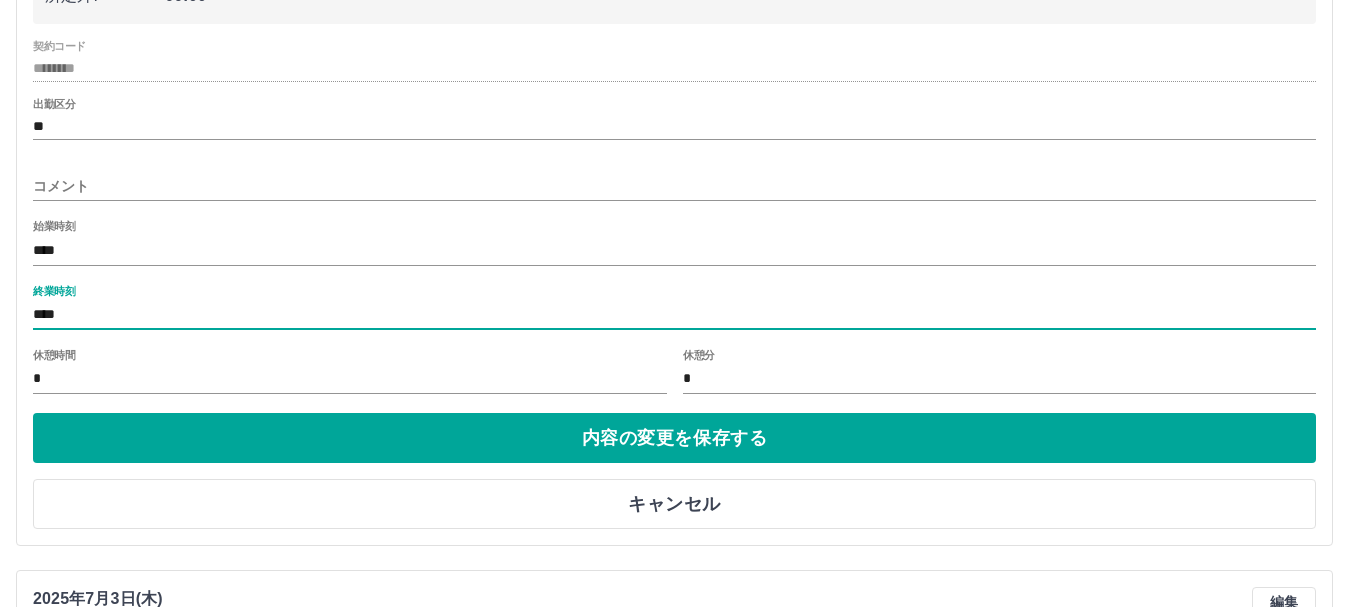 scroll, scrollTop: 567, scrollLeft: 0, axis: vertical 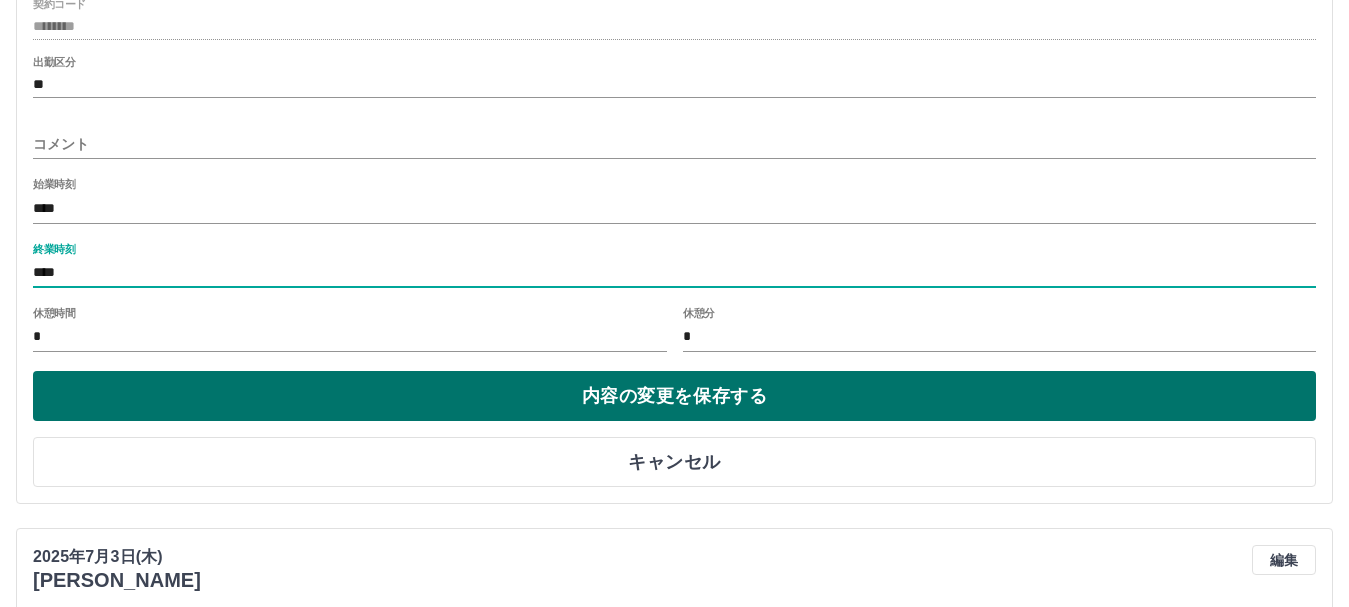 type on "****" 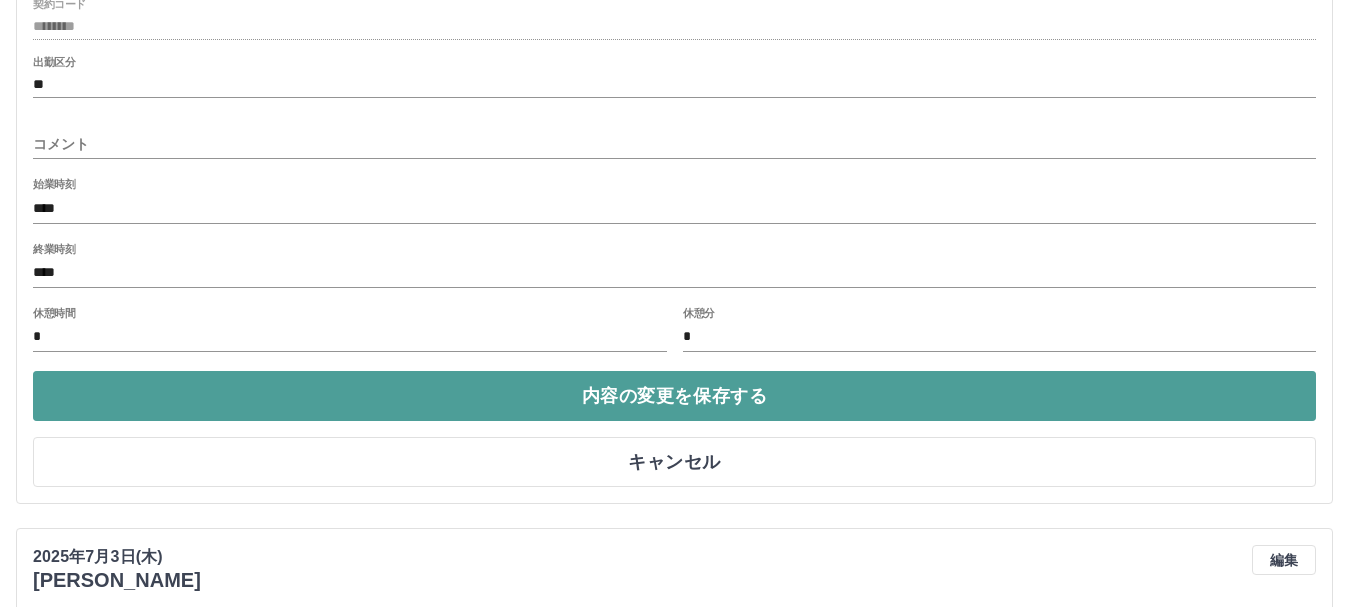 click on "内容の変更を保存する" at bounding box center (674, 396) 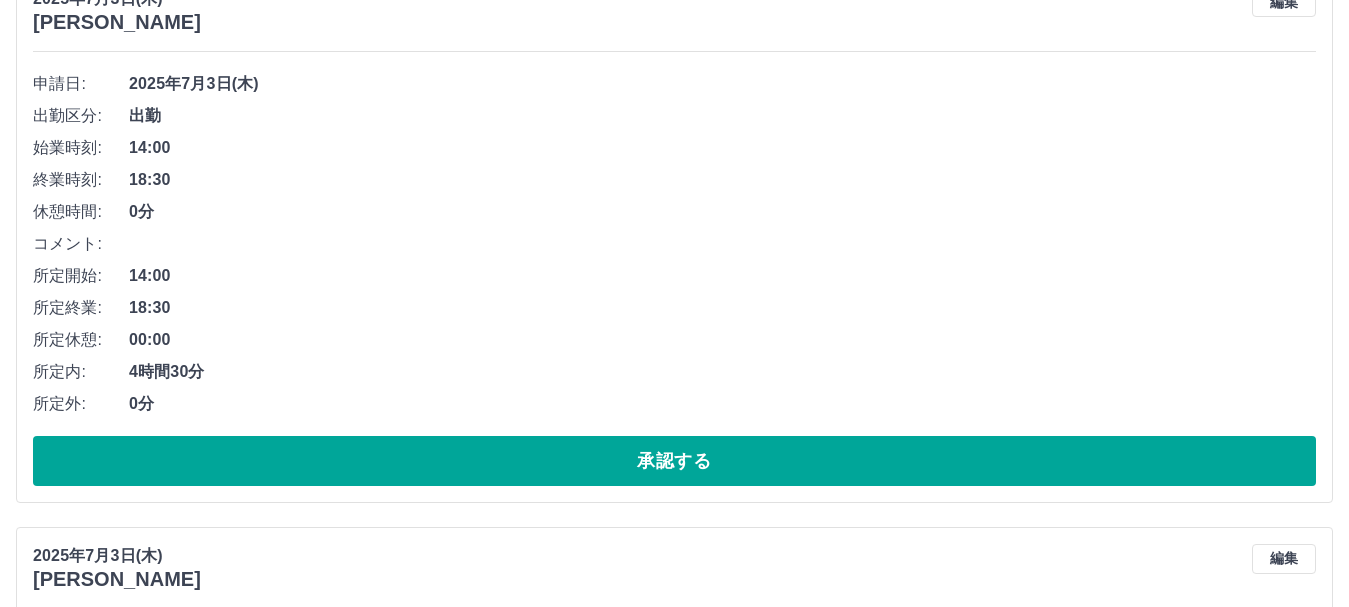 scroll, scrollTop: 1368, scrollLeft: 0, axis: vertical 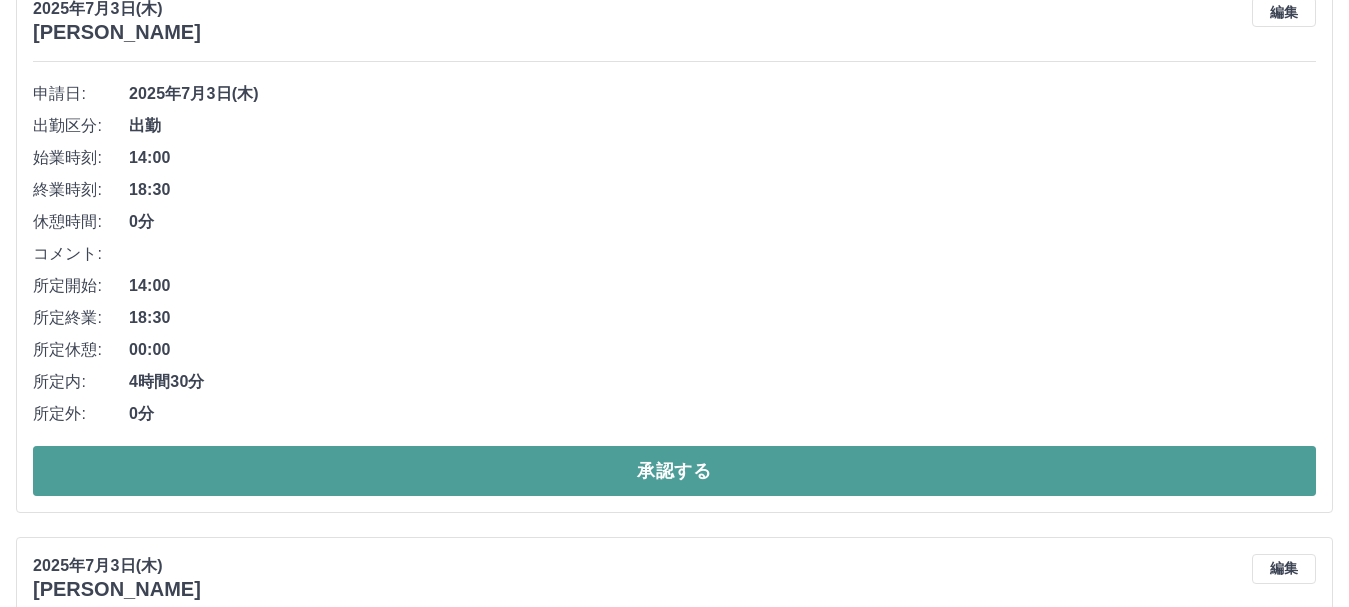 click on "承認する" at bounding box center (674, 471) 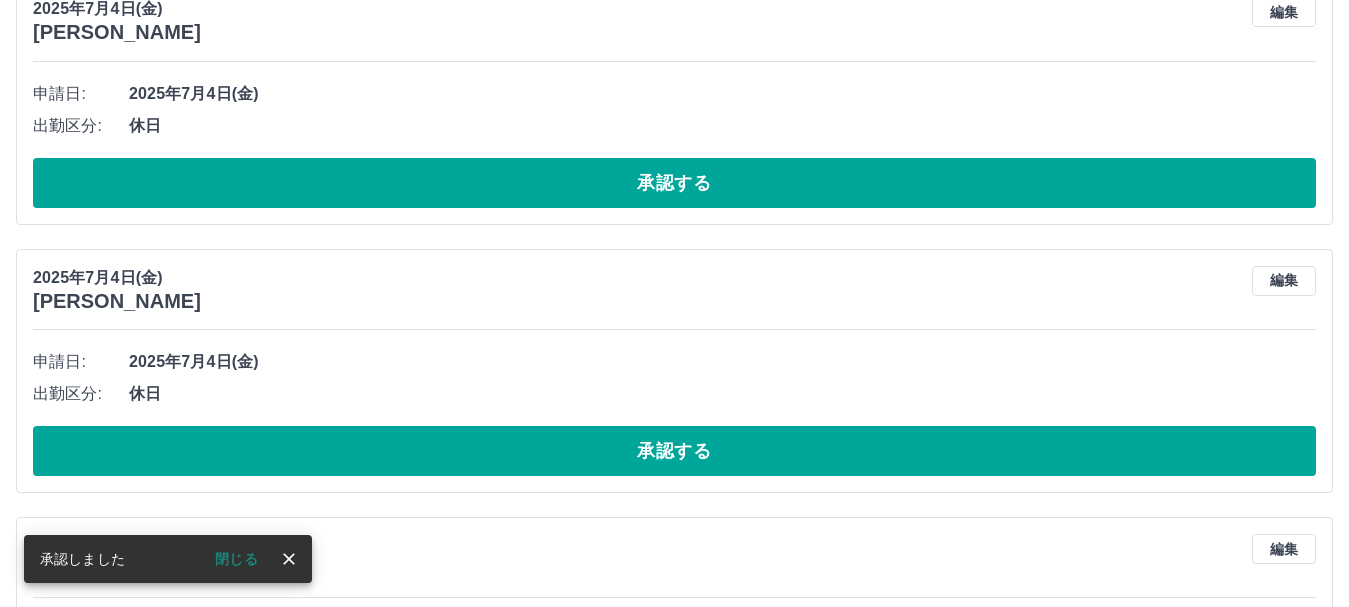 scroll, scrollTop: 1348, scrollLeft: 0, axis: vertical 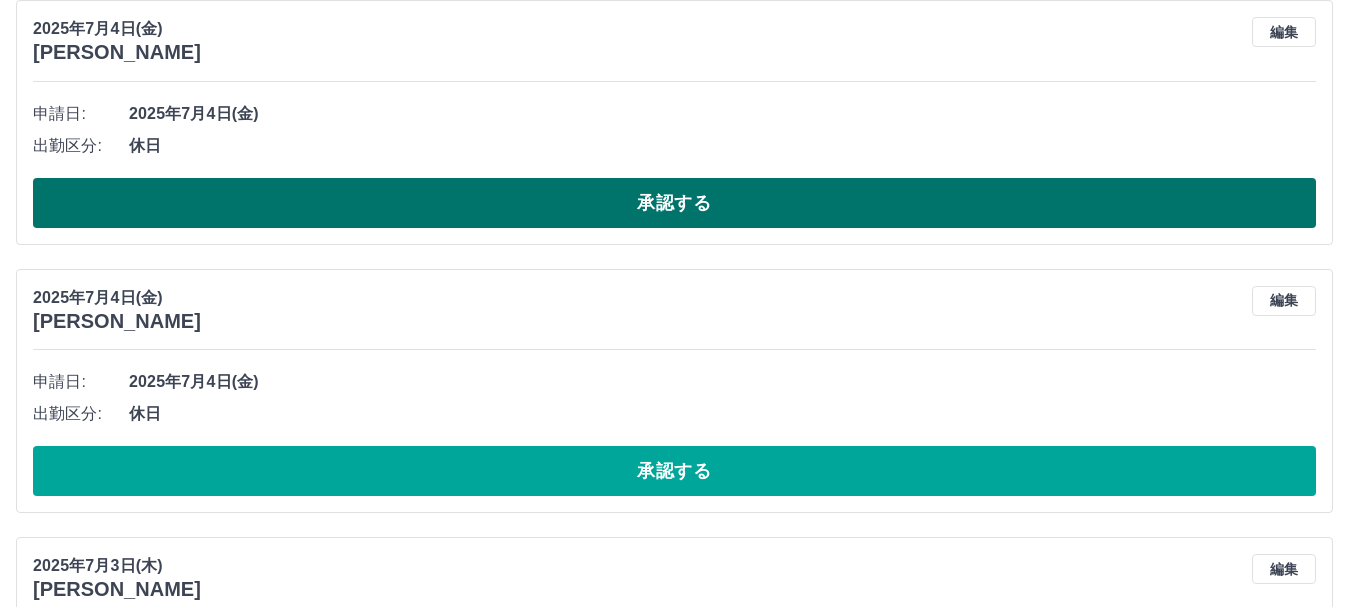 click on "承認する" at bounding box center [674, 203] 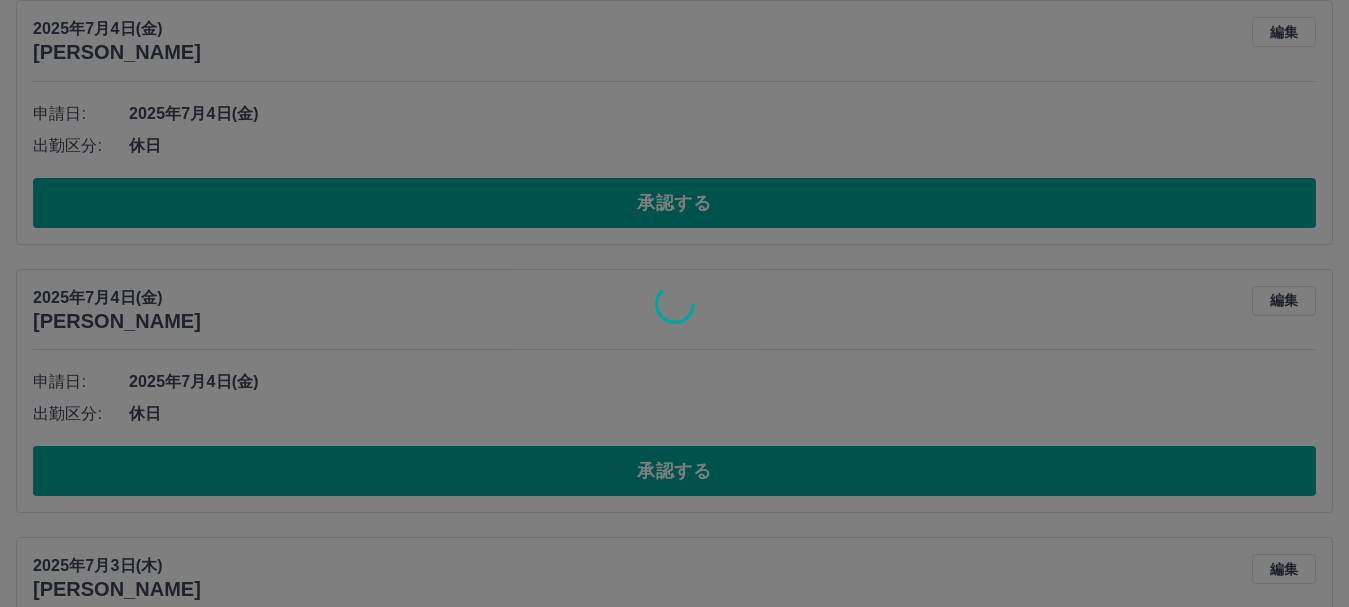 scroll, scrollTop: 1079, scrollLeft: 0, axis: vertical 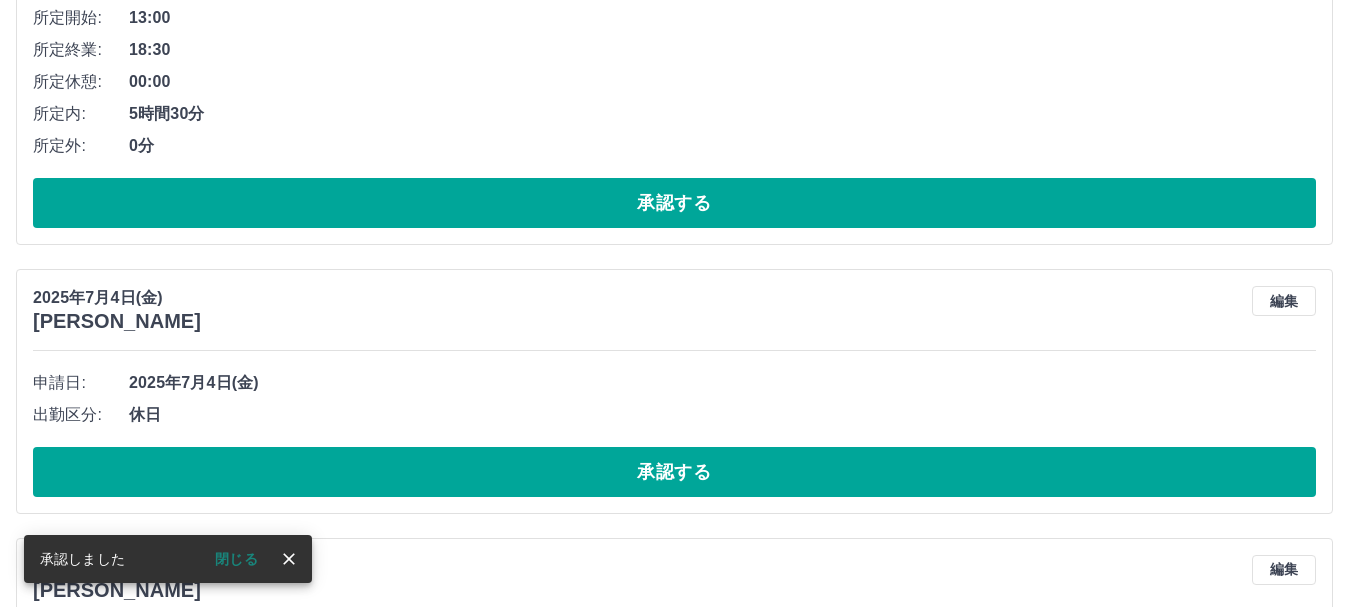 click 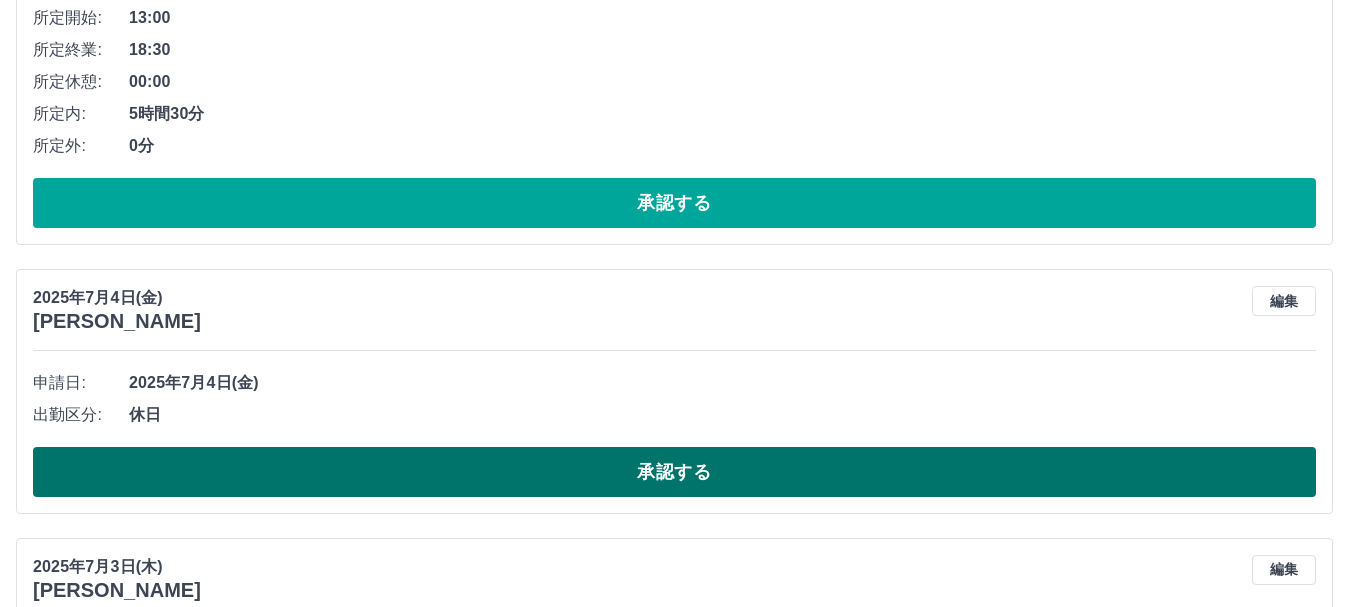 click on "承認する" at bounding box center [674, 472] 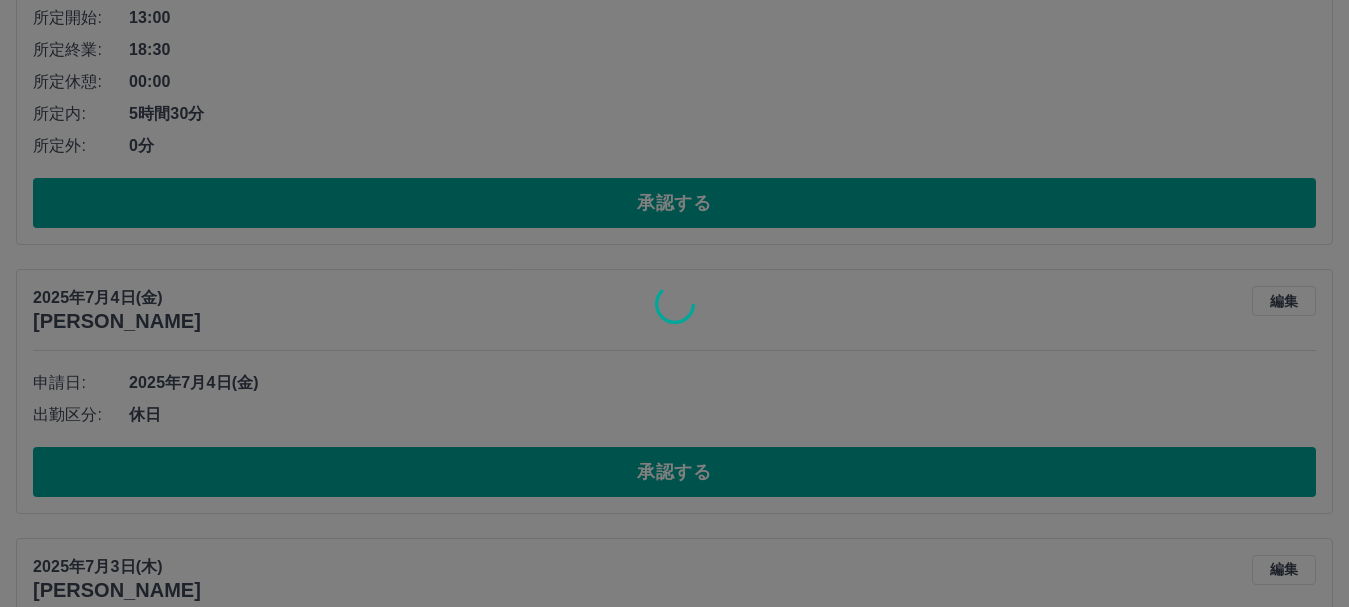 scroll, scrollTop: 1012, scrollLeft: 0, axis: vertical 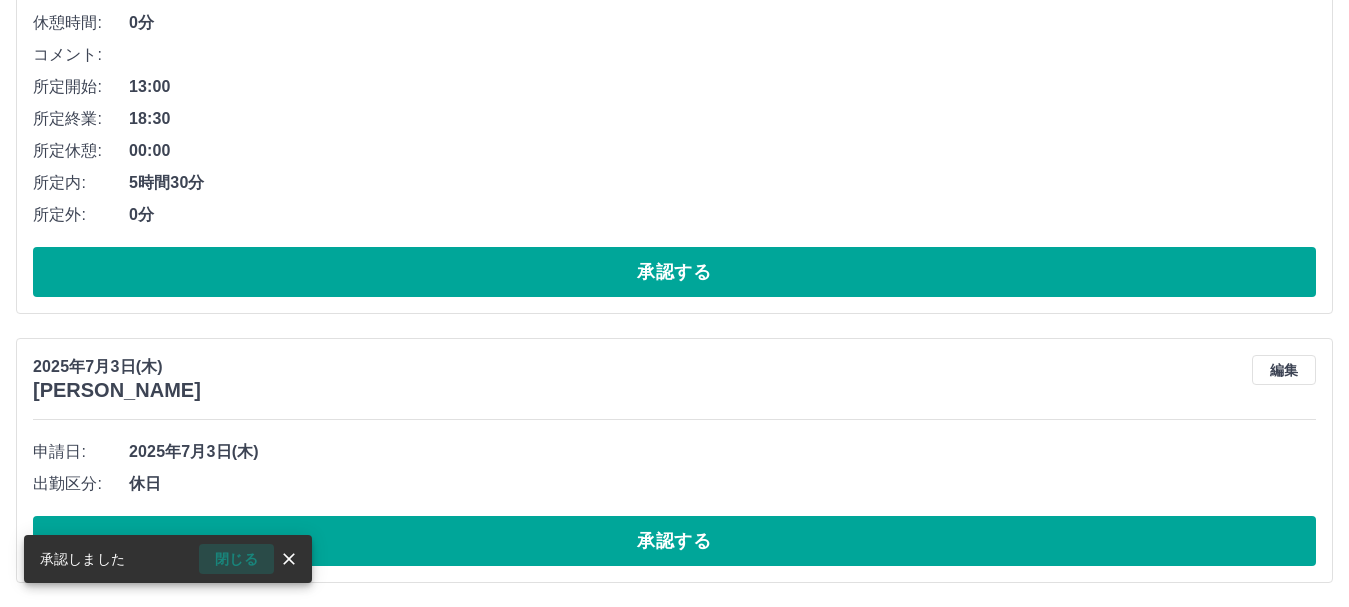 click on "閉じる" at bounding box center [236, 559] 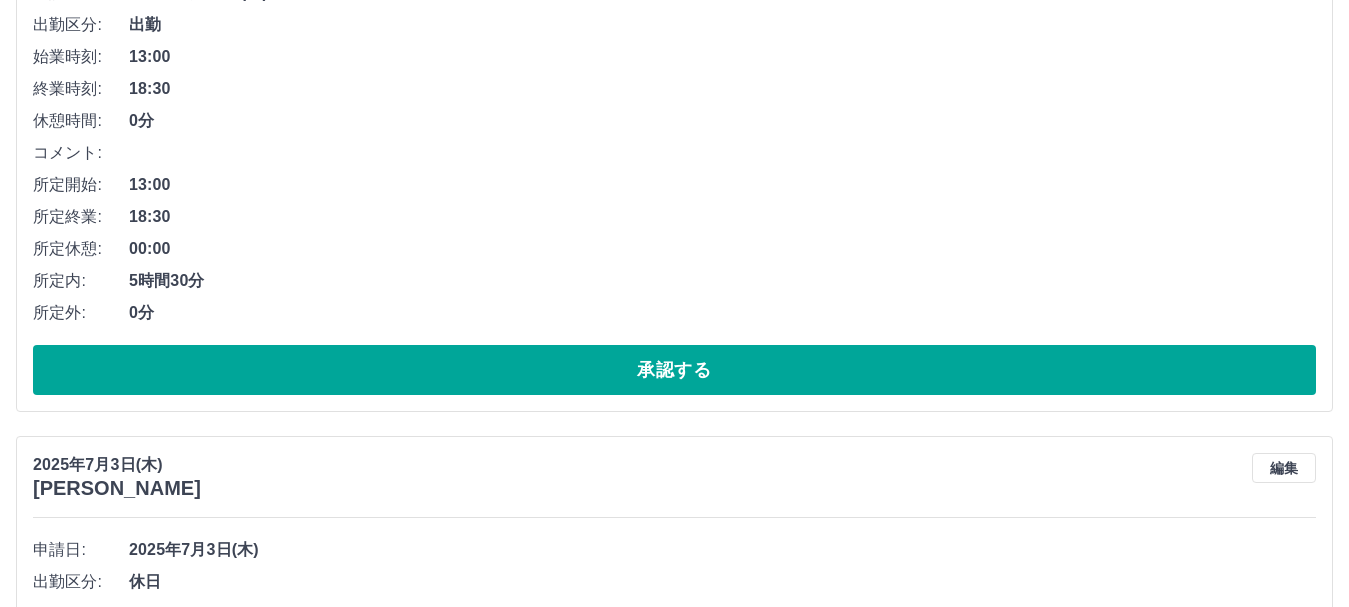 scroll, scrollTop: 812, scrollLeft: 0, axis: vertical 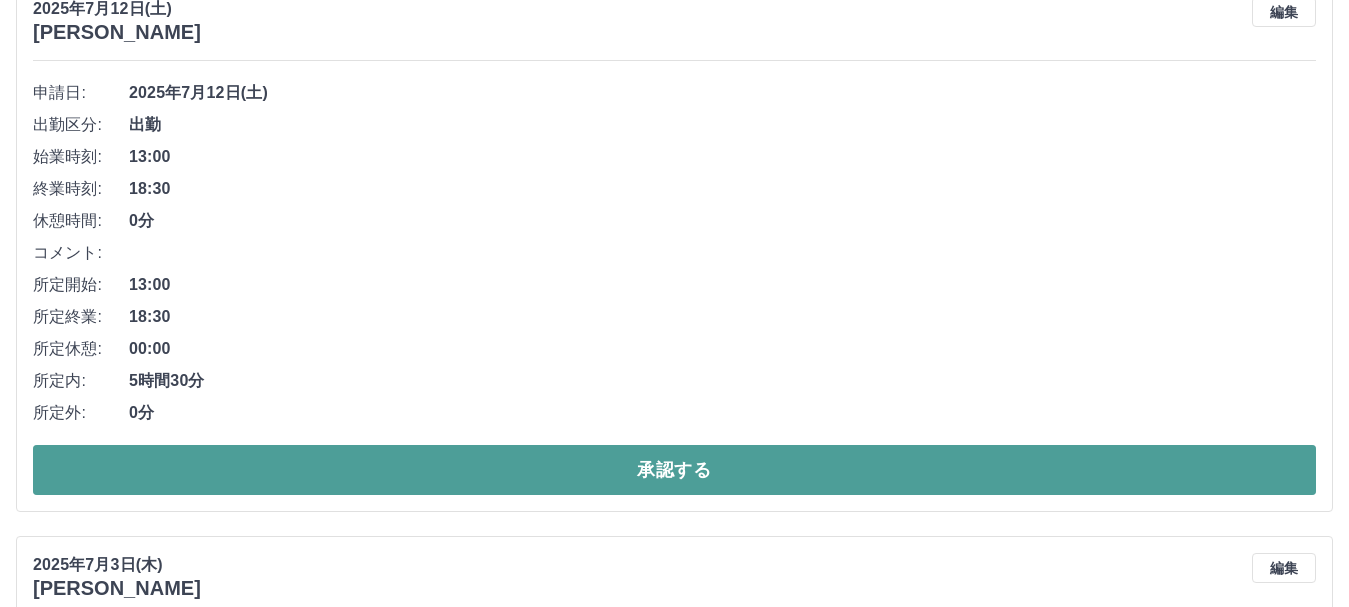 click on "承認する" at bounding box center [674, 470] 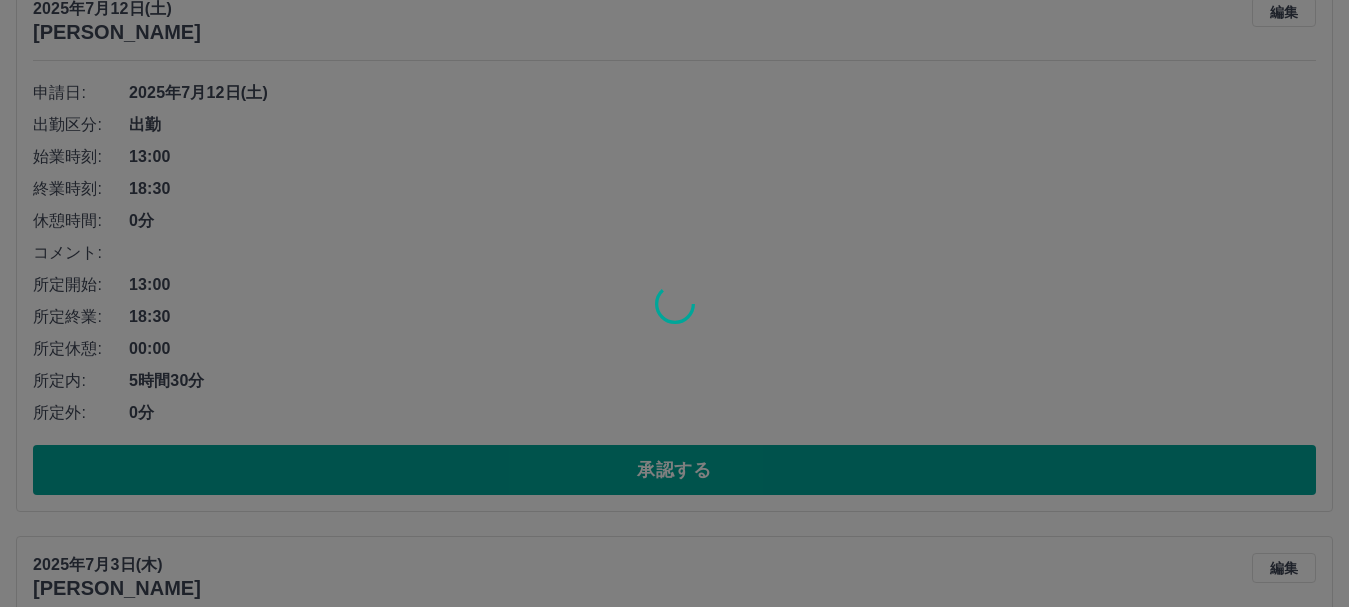 scroll, scrollTop: 256, scrollLeft: 0, axis: vertical 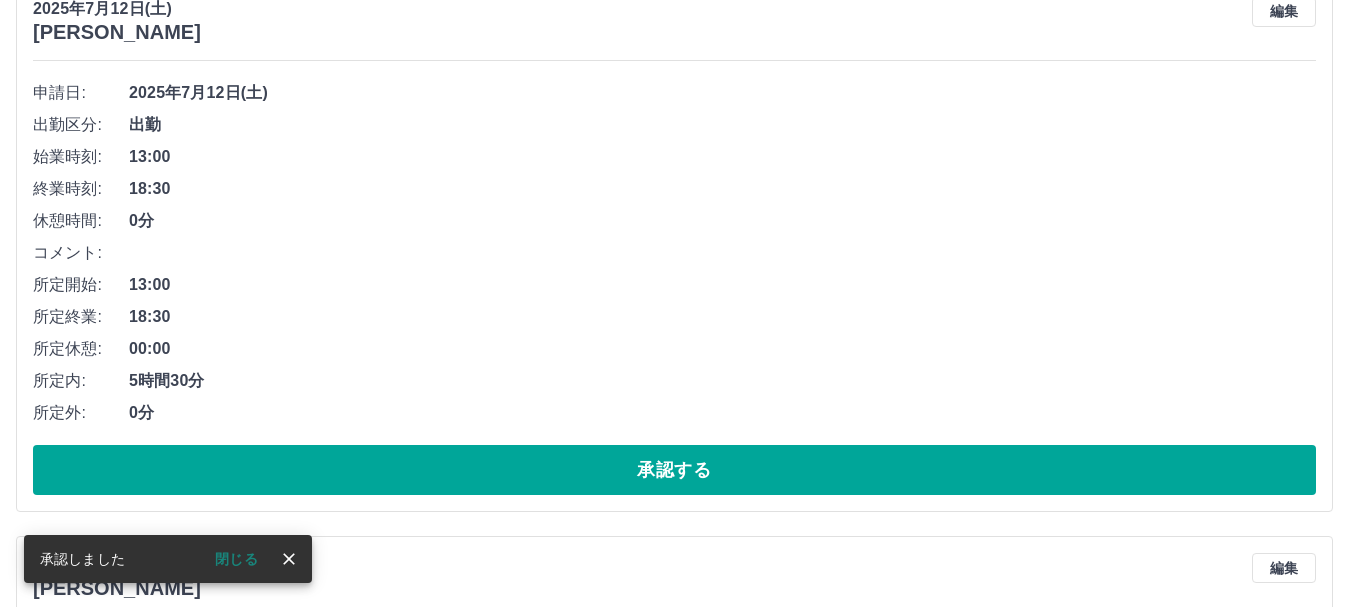 click at bounding box center [289, 559] 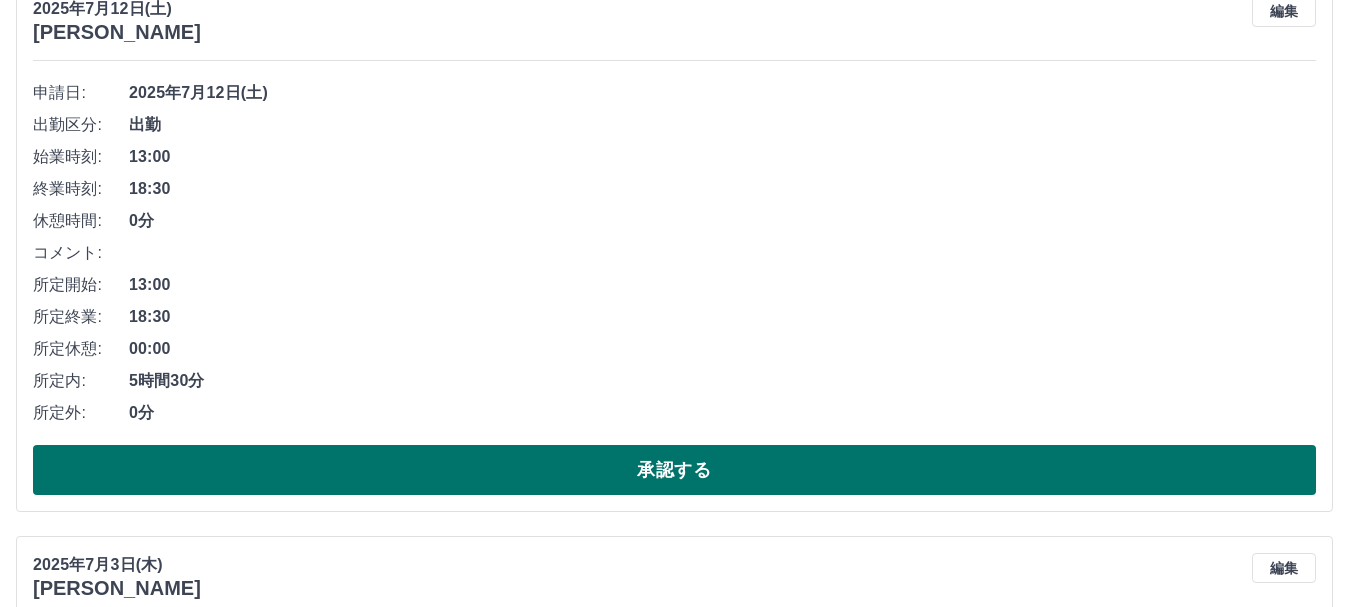 click on "承認する" at bounding box center (674, 470) 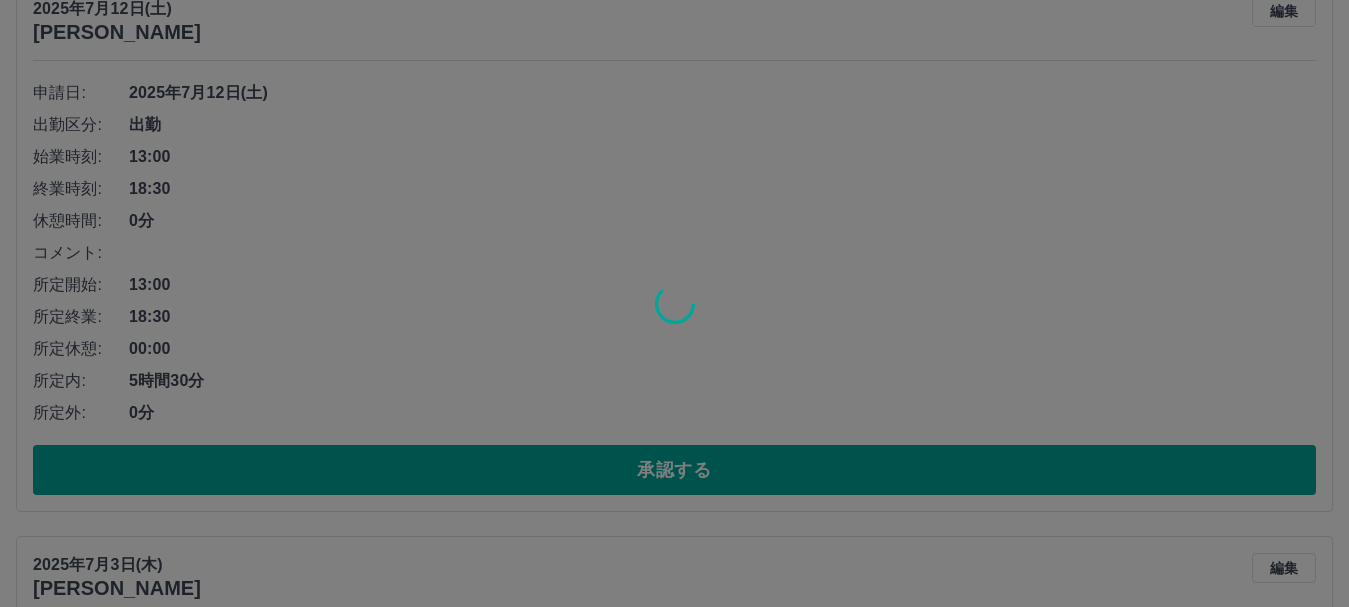 scroll, scrollTop: 0, scrollLeft: 0, axis: both 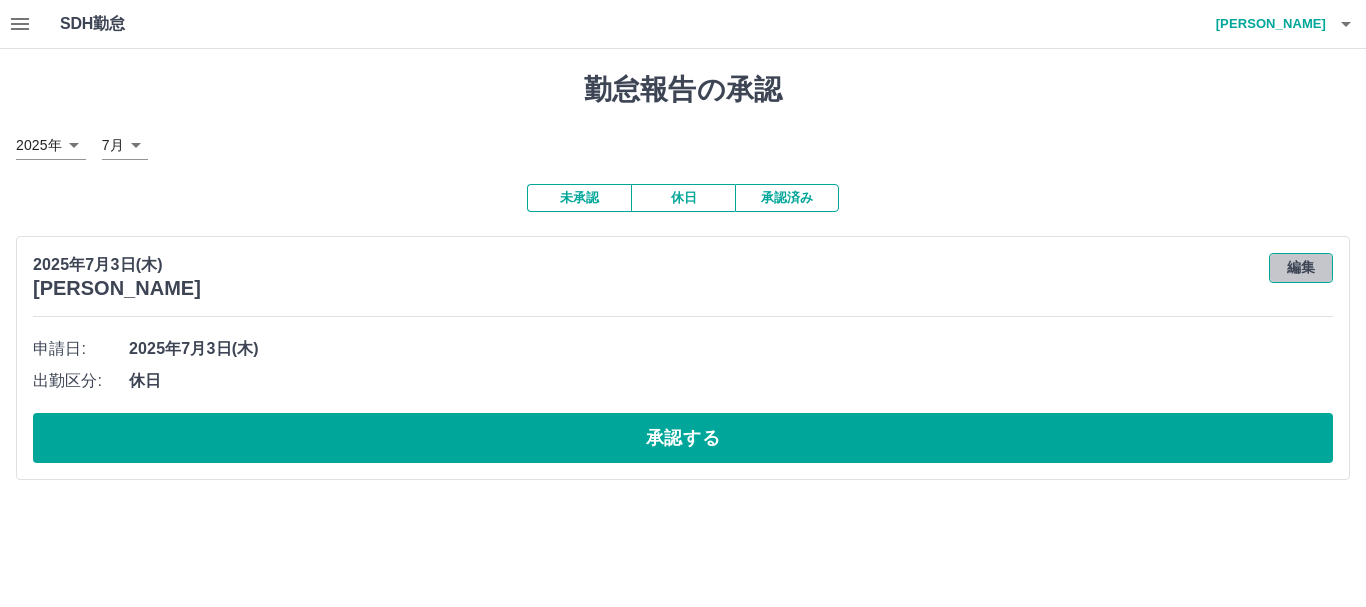 click on "編集" at bounding box center (1301, 268) 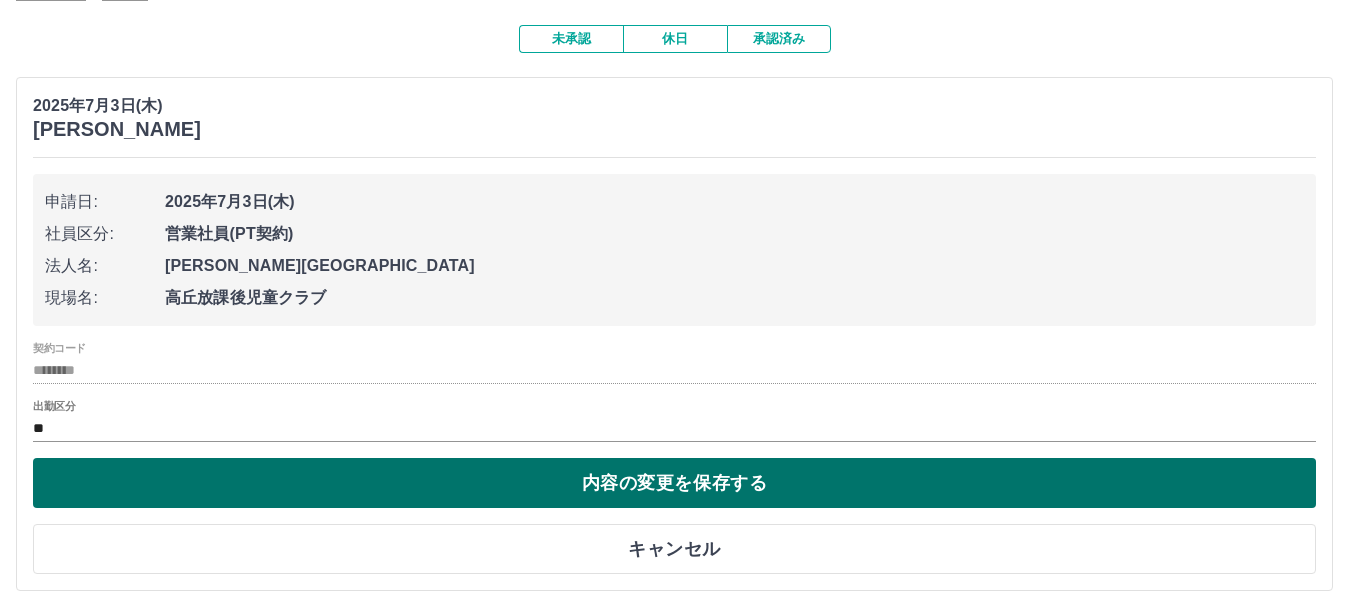 scroll, scrollTop: 169, scrollLeft: 0, axis: vertical 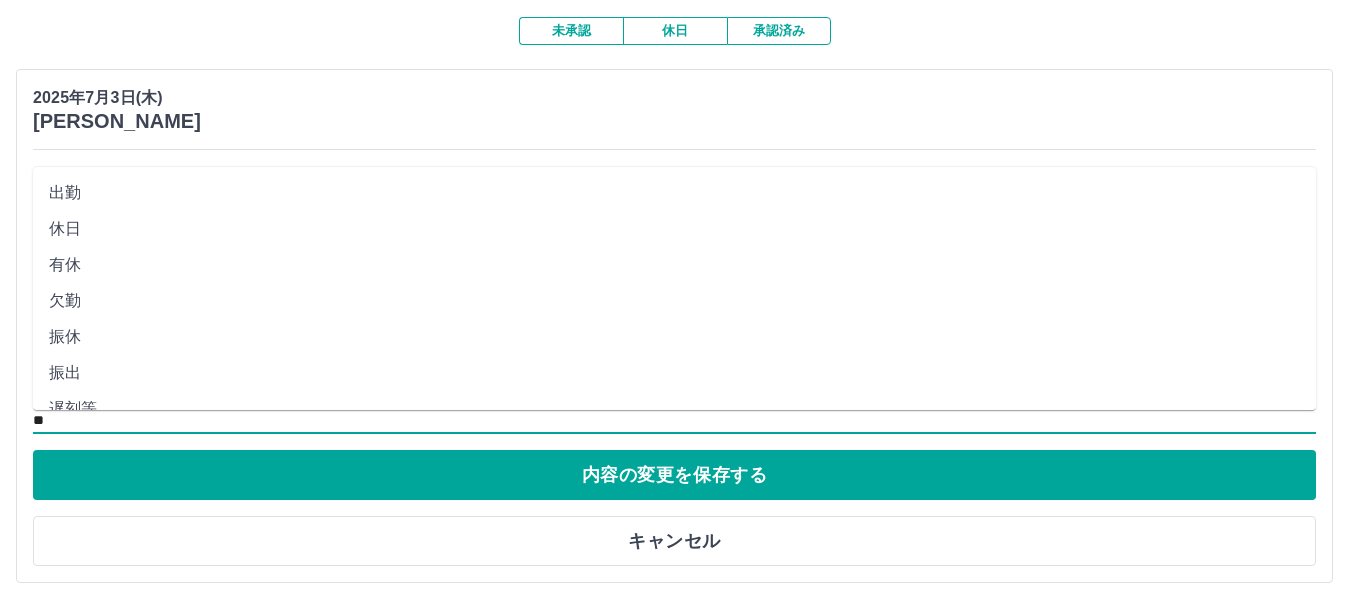 click on "**" at bounding box center (674, 420) 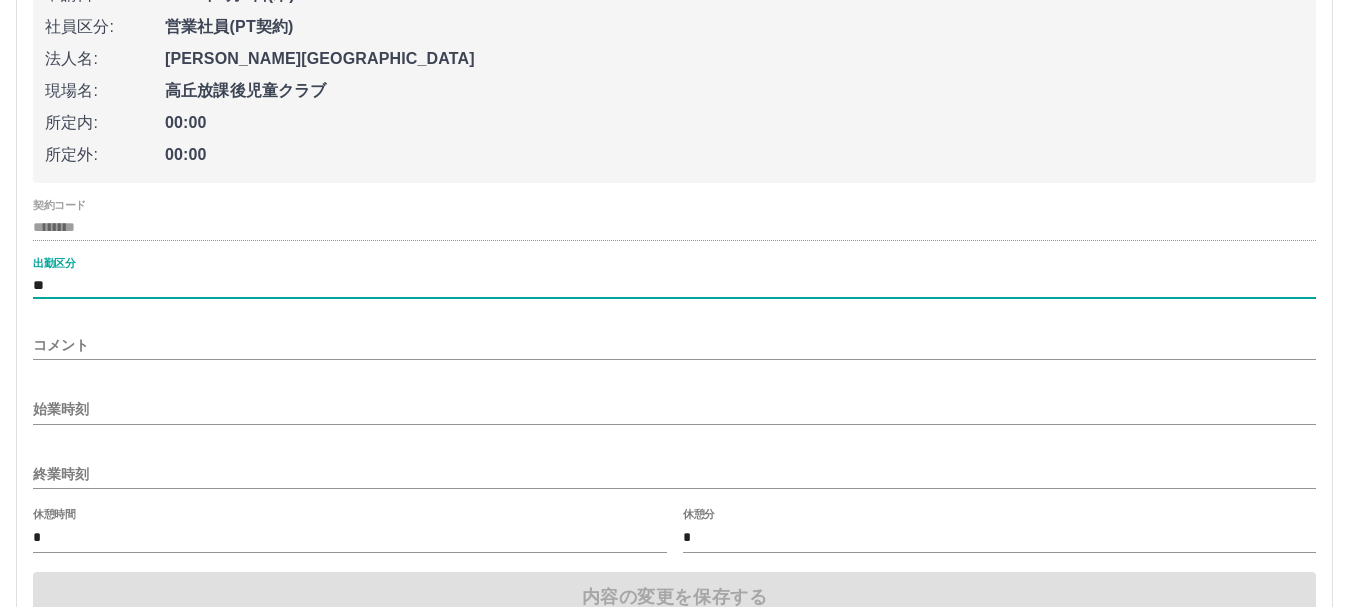 scroll, scrollTop: 369, scrollLeft: 0, axis: vertical 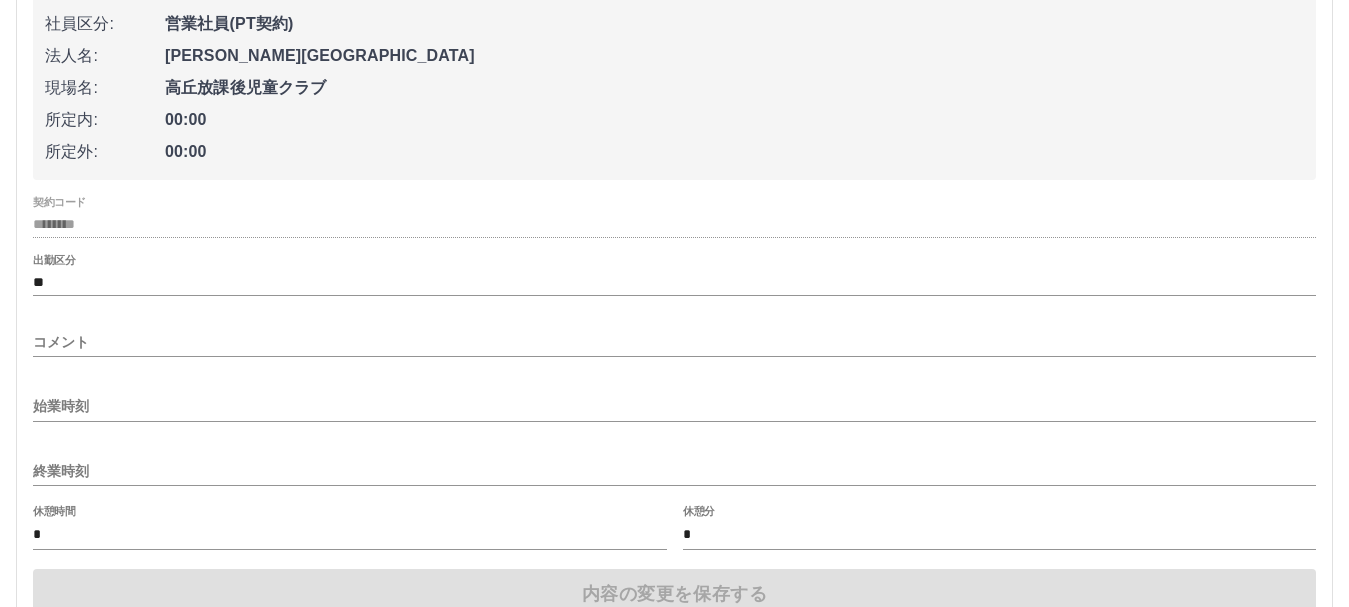 click on "始業時刻" at bounding box center (674, 400) 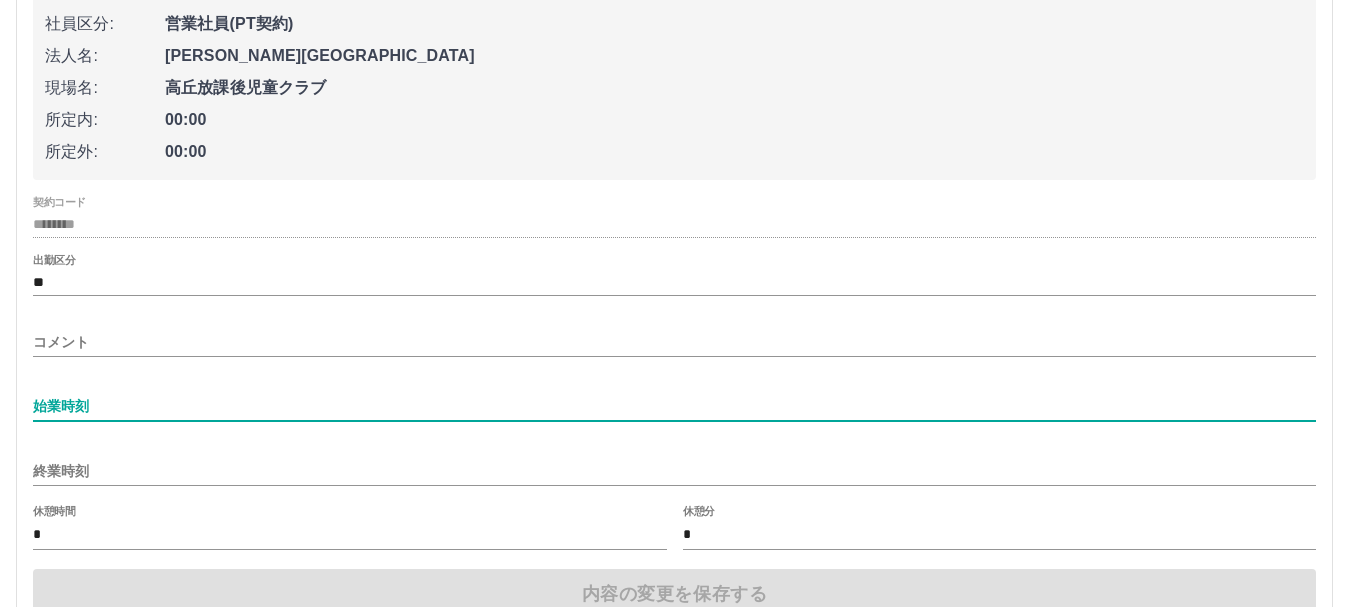 click on "始業時刻" at bounding box center [674, 406] 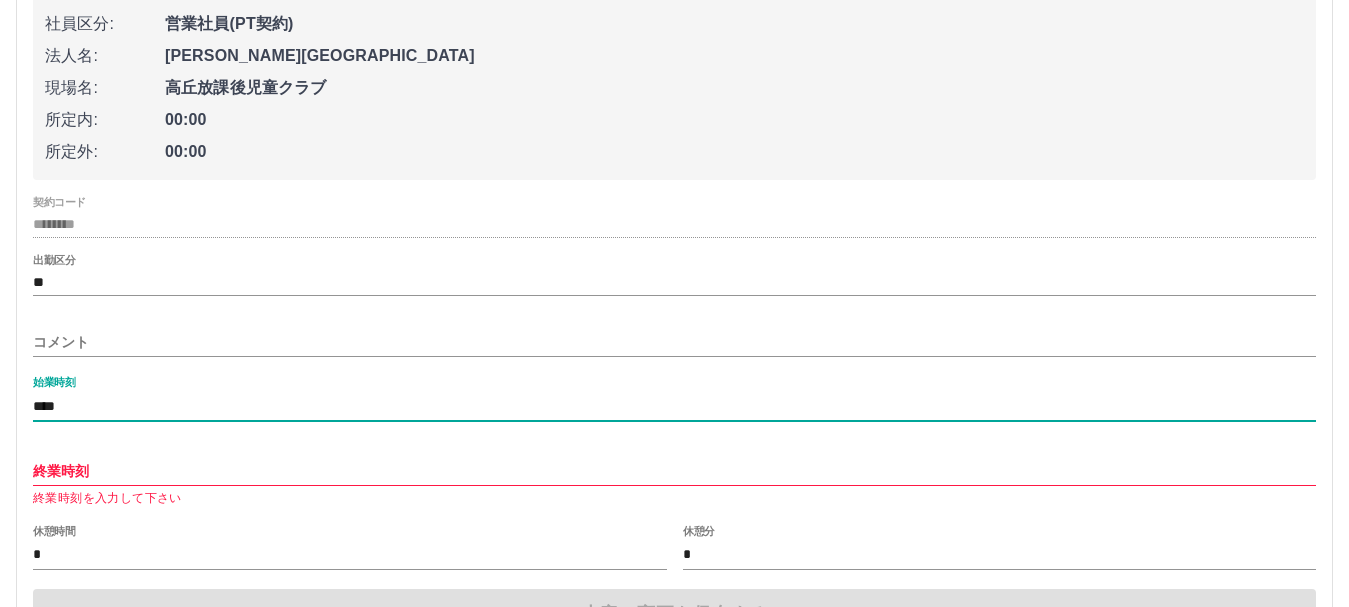 type on "****" 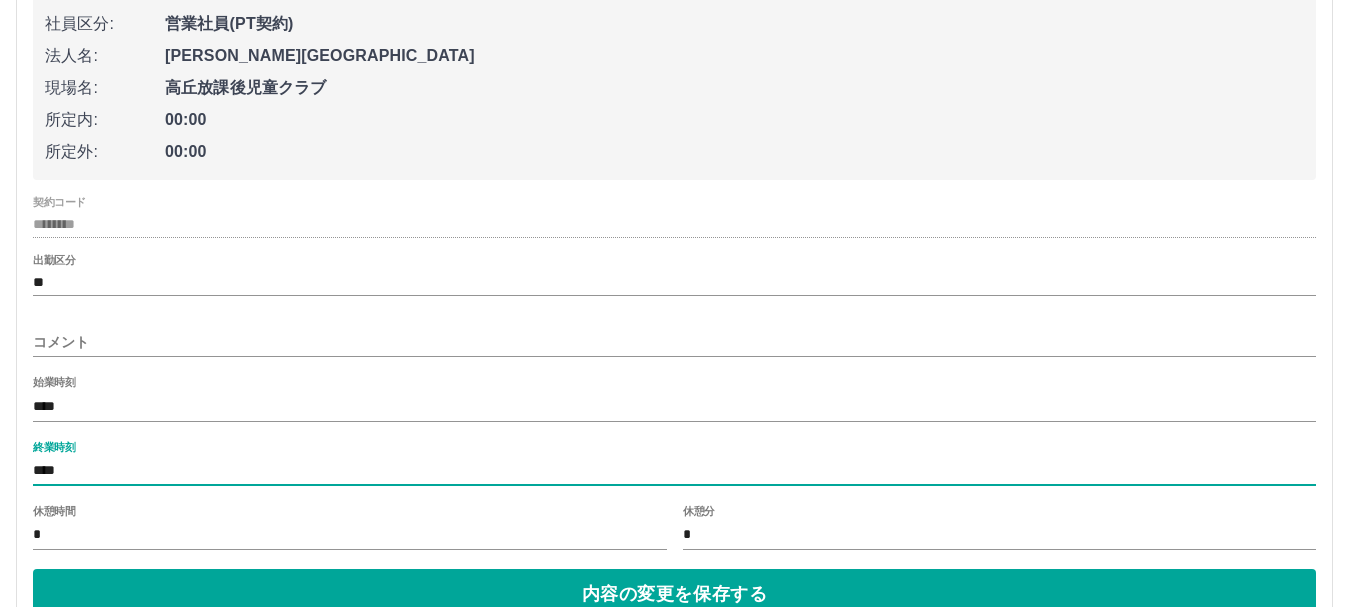 type on "****" 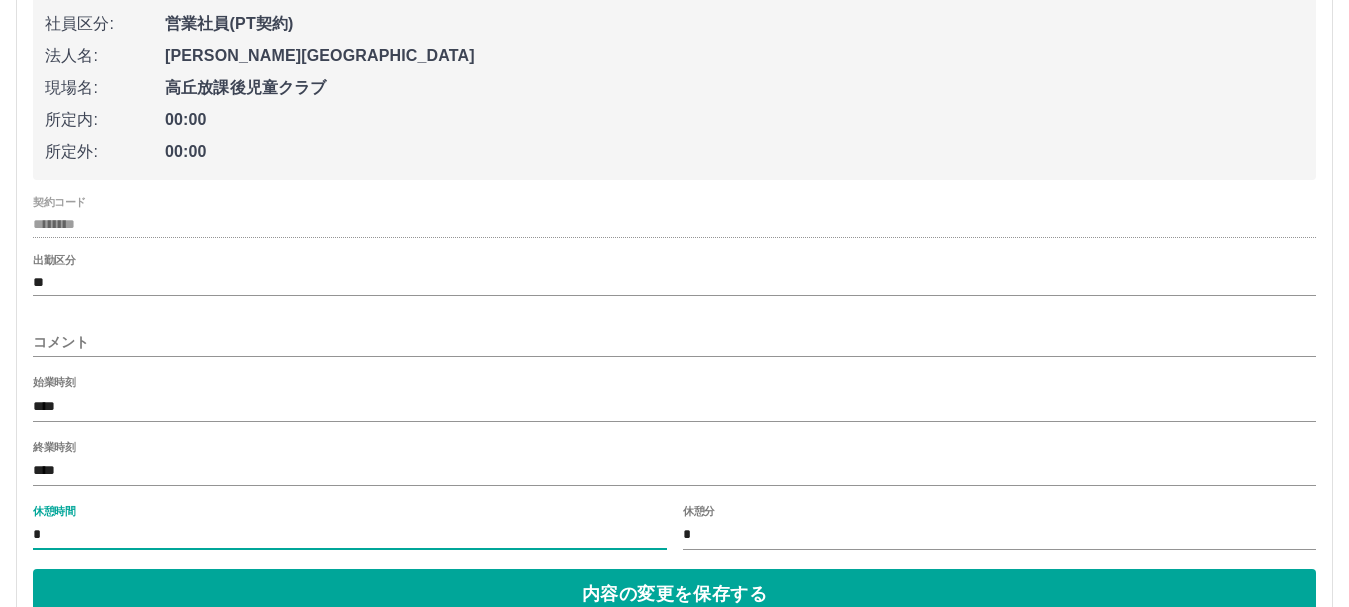 click on "*" at bounding box center [350, 535] 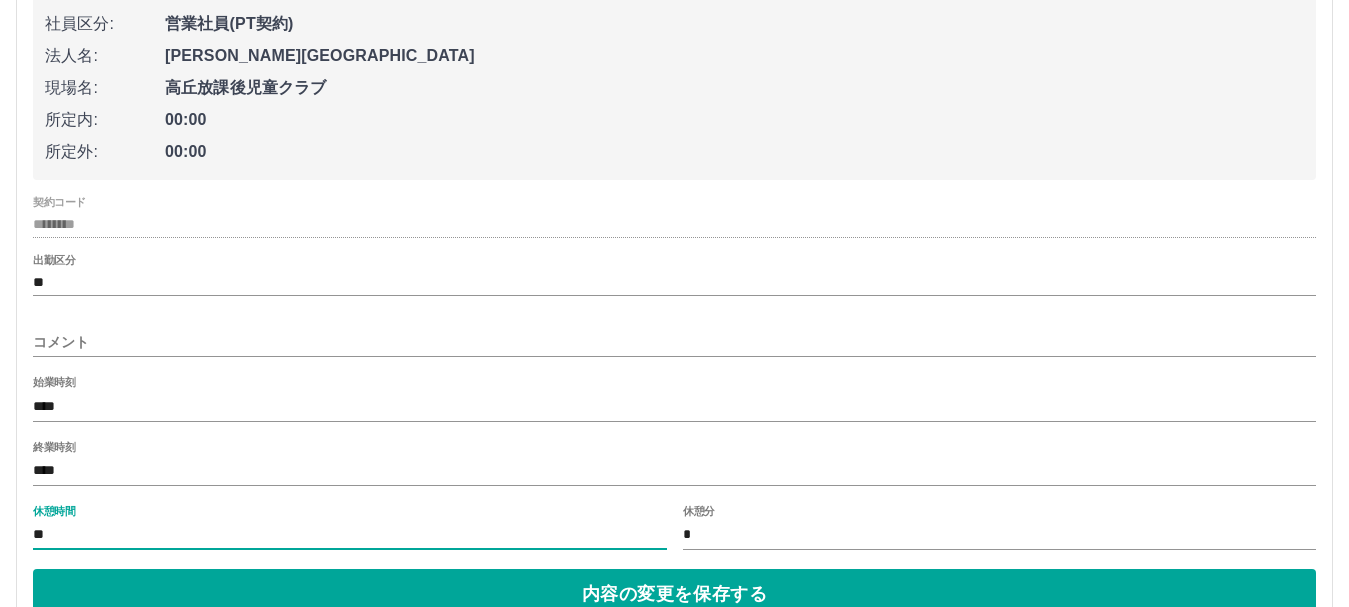 type on "**" 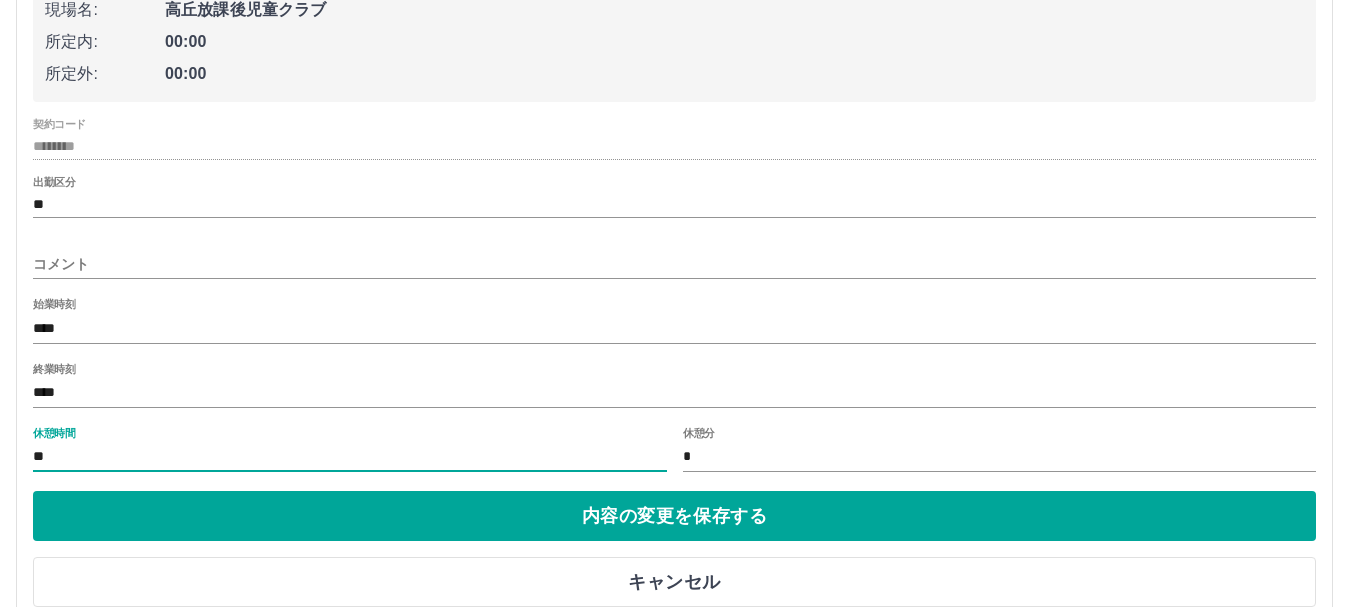 scroll, scrollTop: 490, scrollLeft: 0, axis: vertical 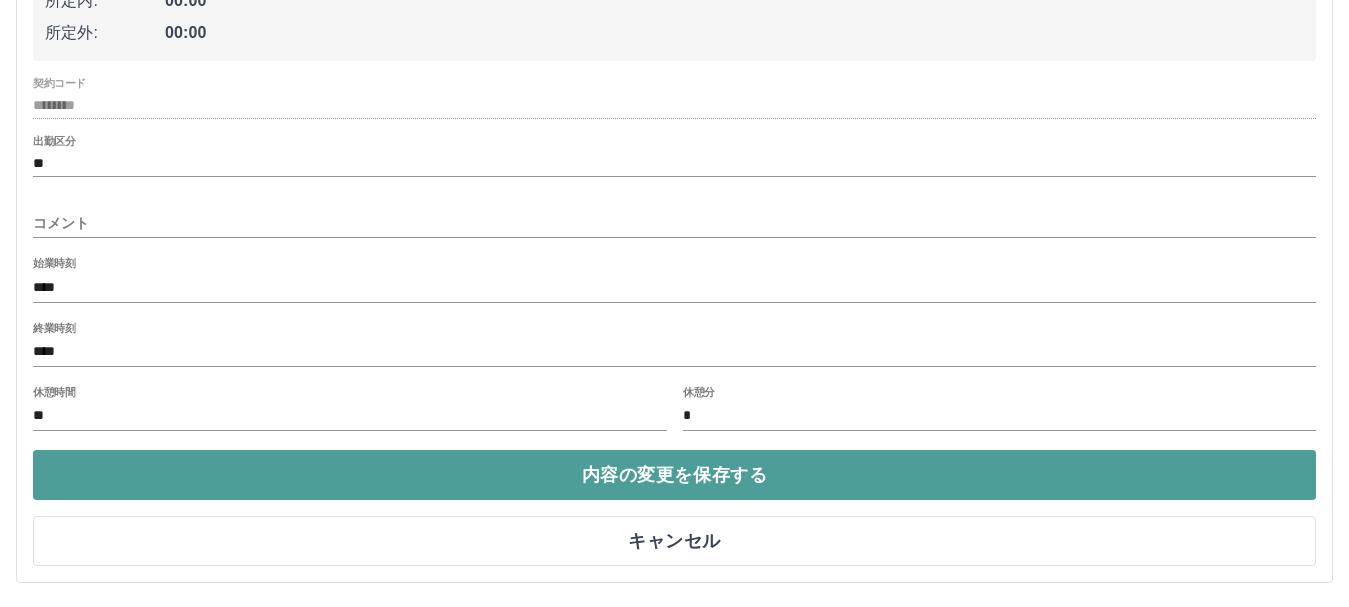 click on "内容の変更を保存する" at bounding box center (674, 475) 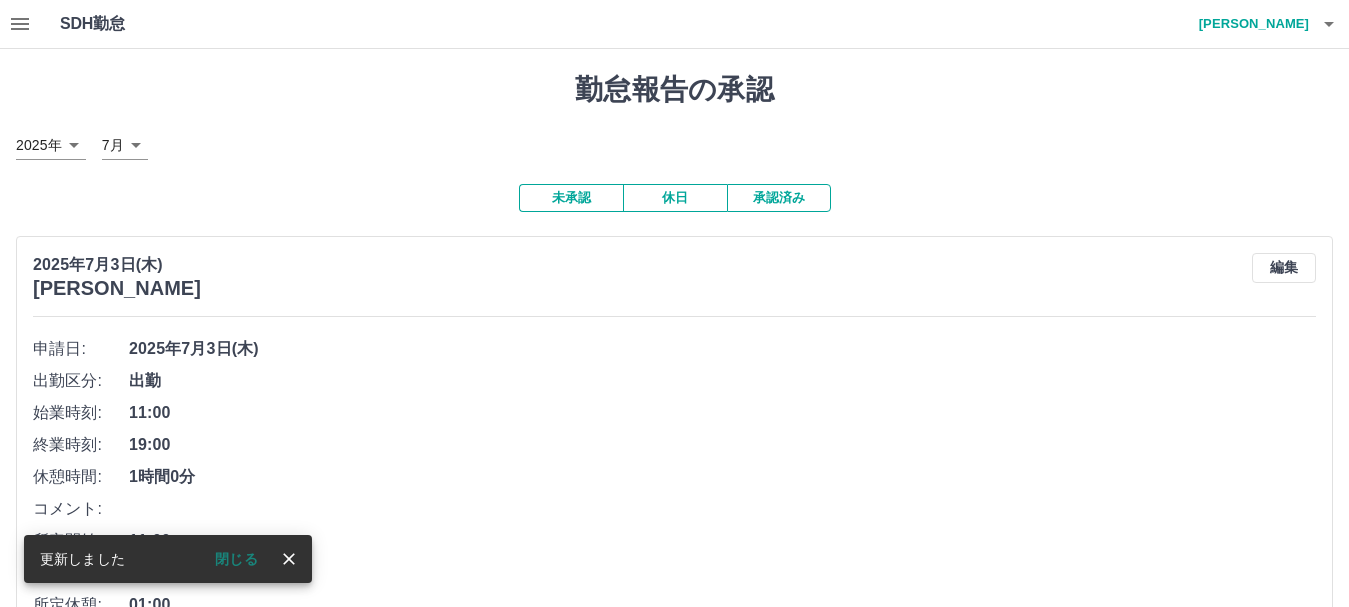 click at bounding box center [289, 559] 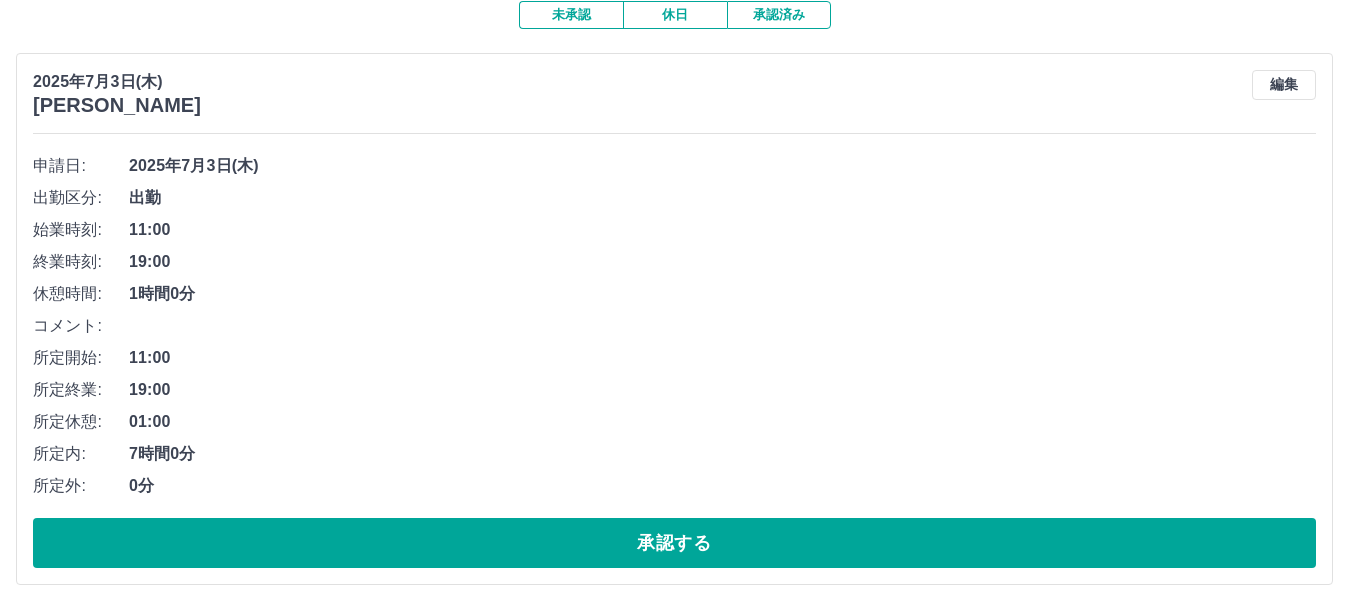 scroll, scrollTop: 187, scrollLeft: 0, axis: vertical 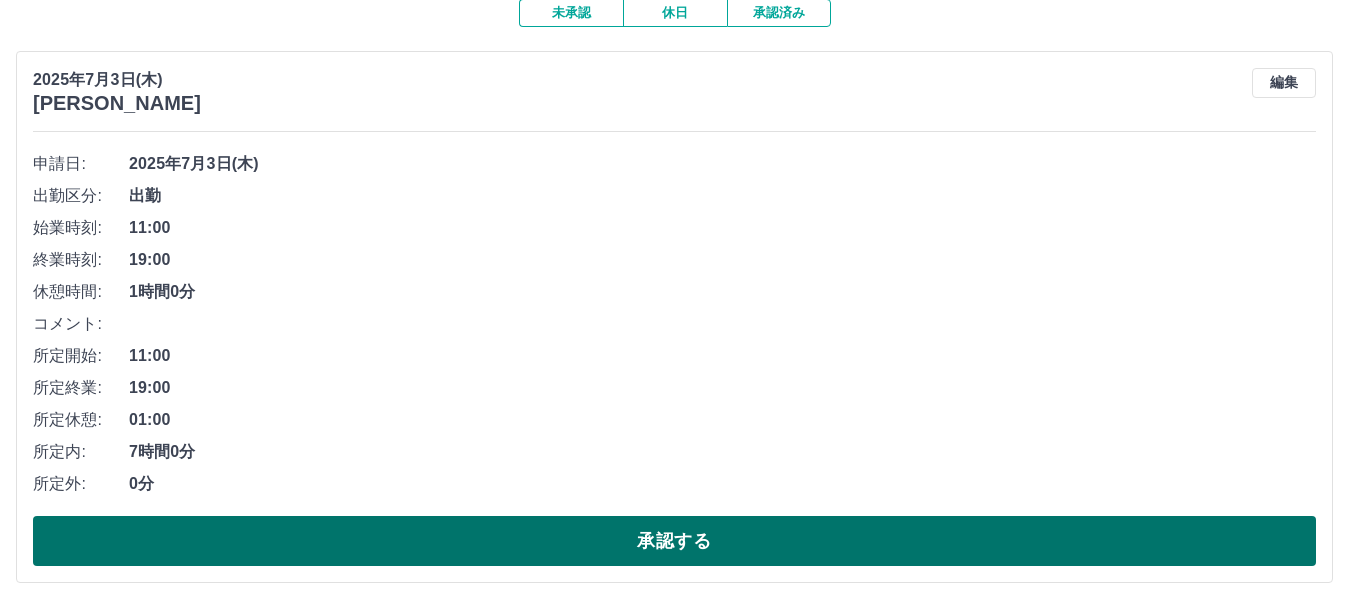 click on "承認する" at bounding box center (674, 541) 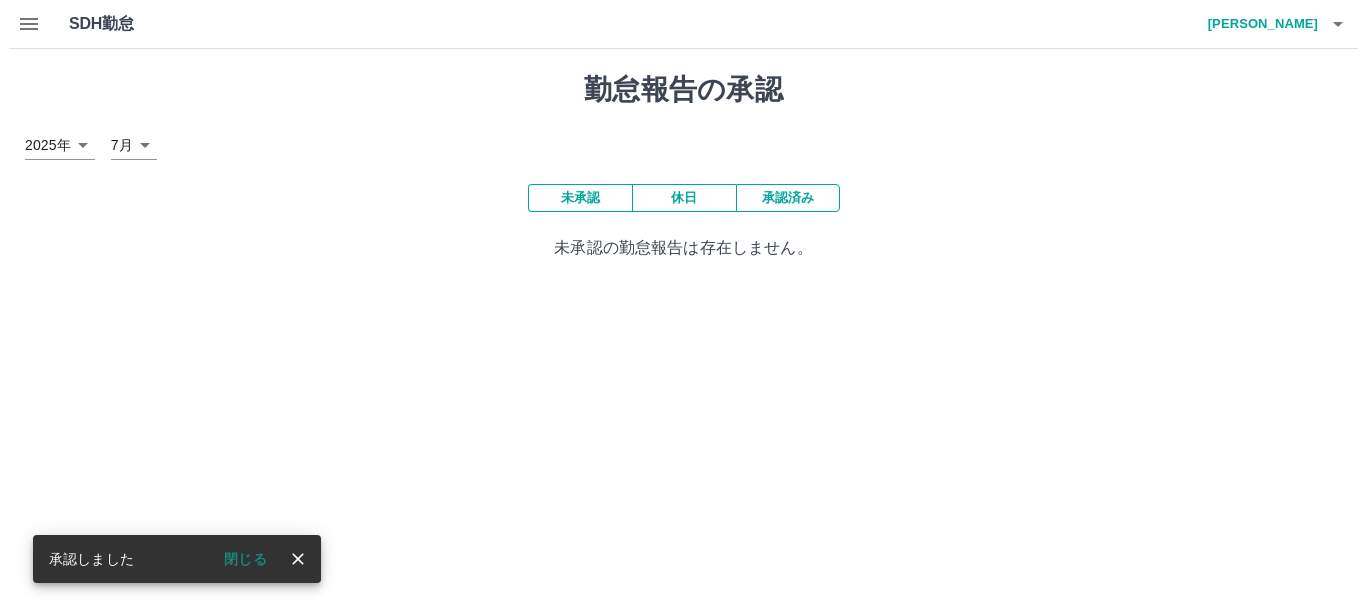 scroll, scrollTop: 0, scrollLeft: 0, axis: both 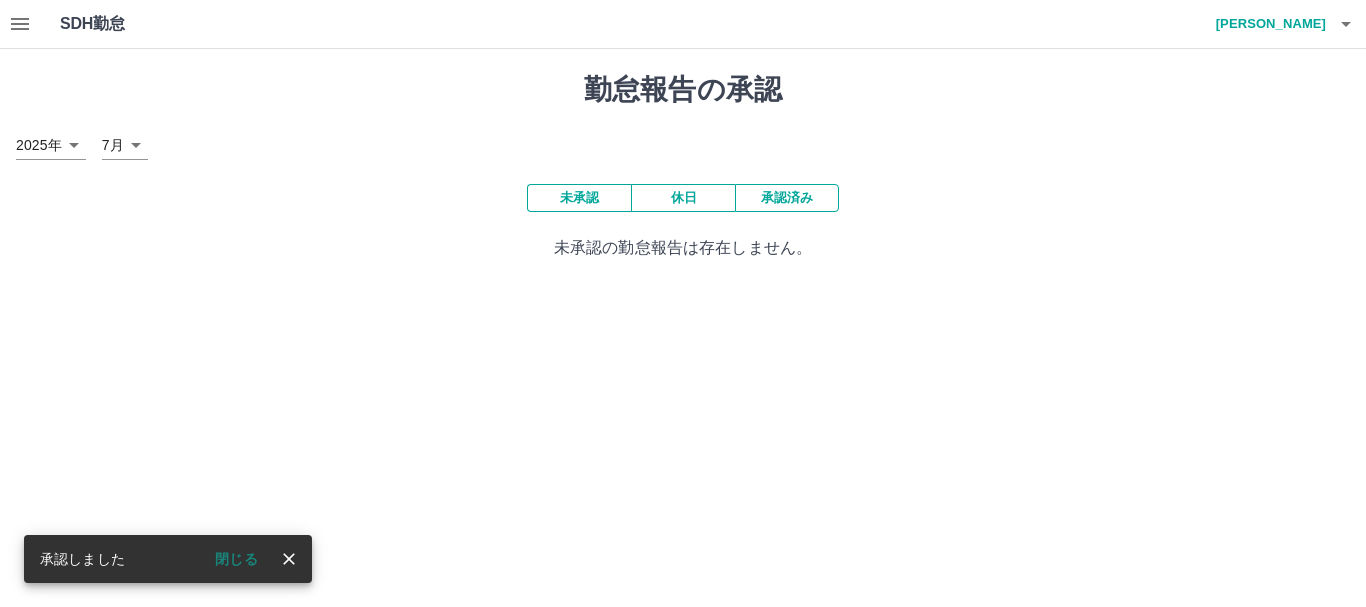 click 